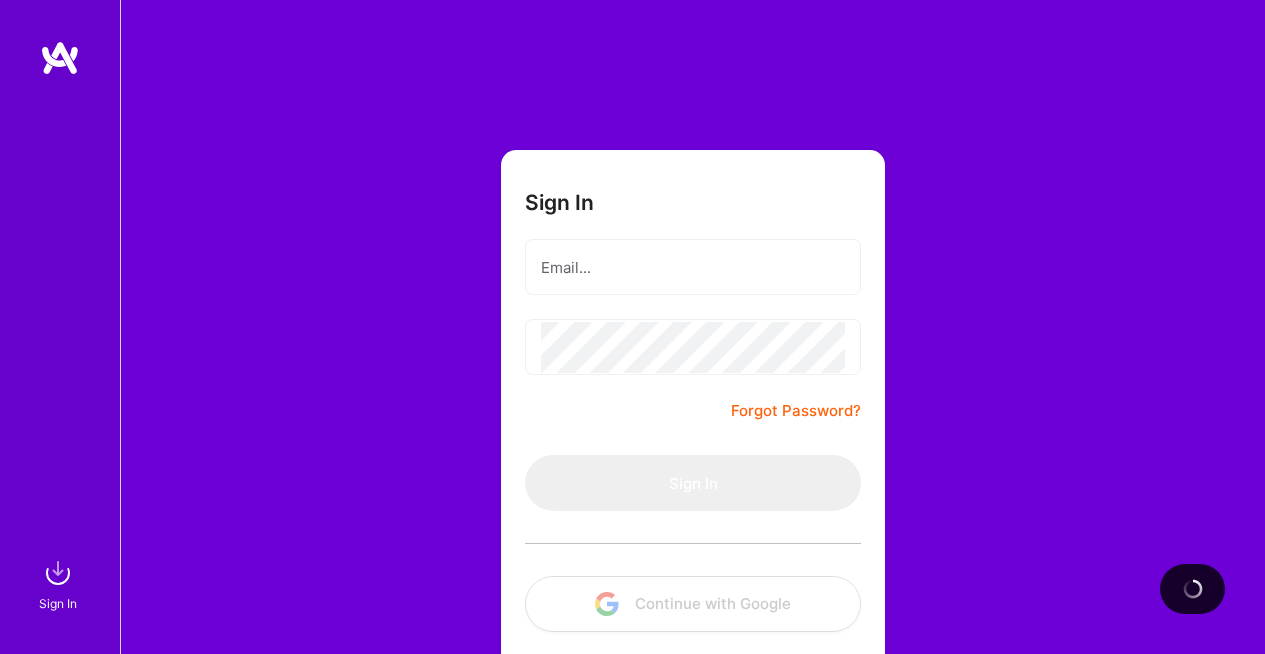 scroll, scrollTop: 0, scrollLeft: 0, axis: both 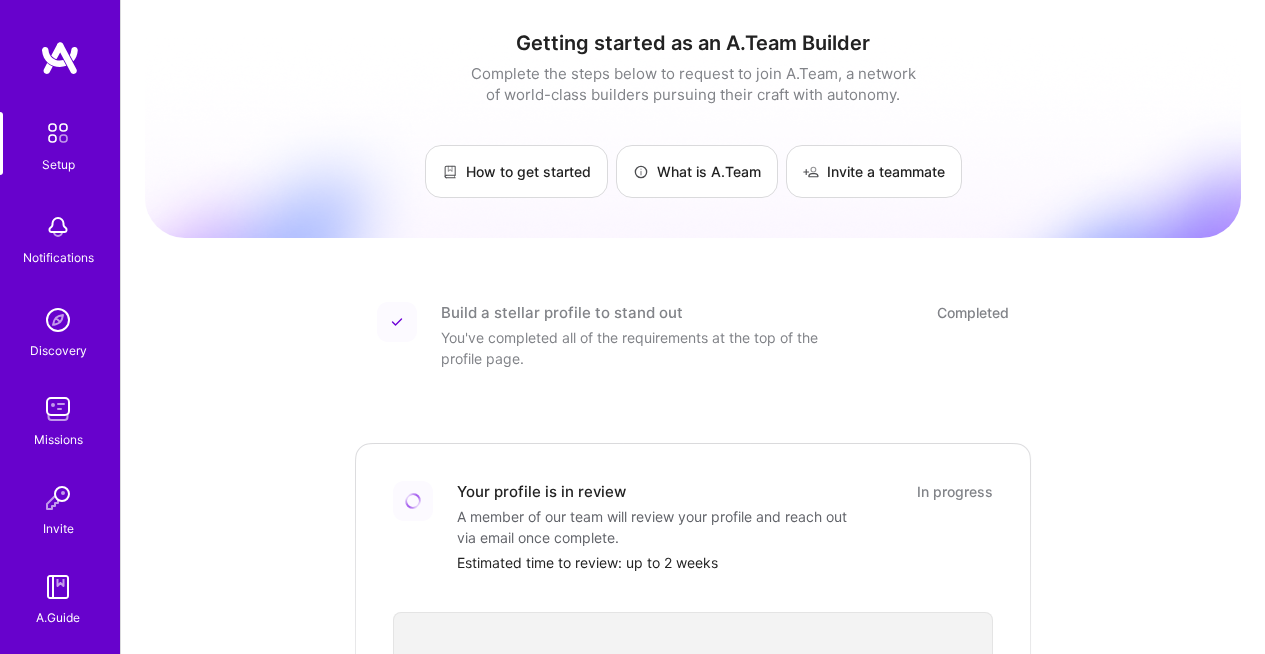 click at bounding box center (60, 58) 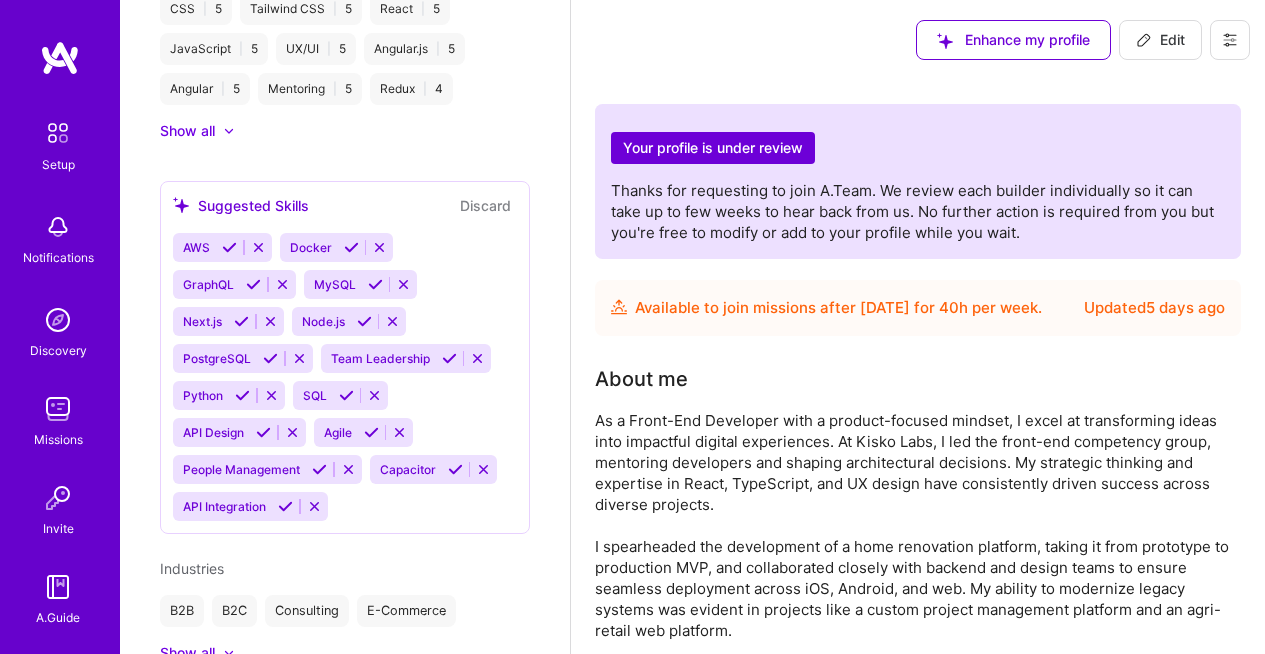 scroll, scrollTop: 1324, scrollLeft: 0, axis: vertical 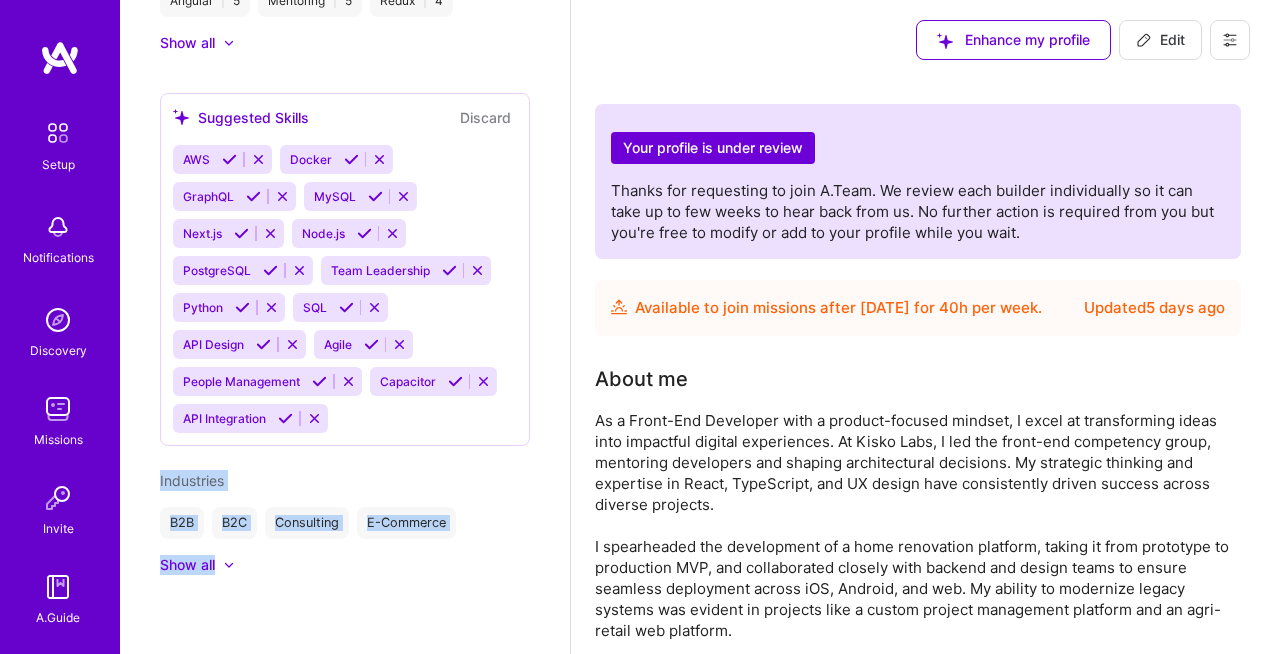drag, startPoint x: 419, startPoint y: 597, endPoint x: 343, endPoint y: 424, distance: 188.95767 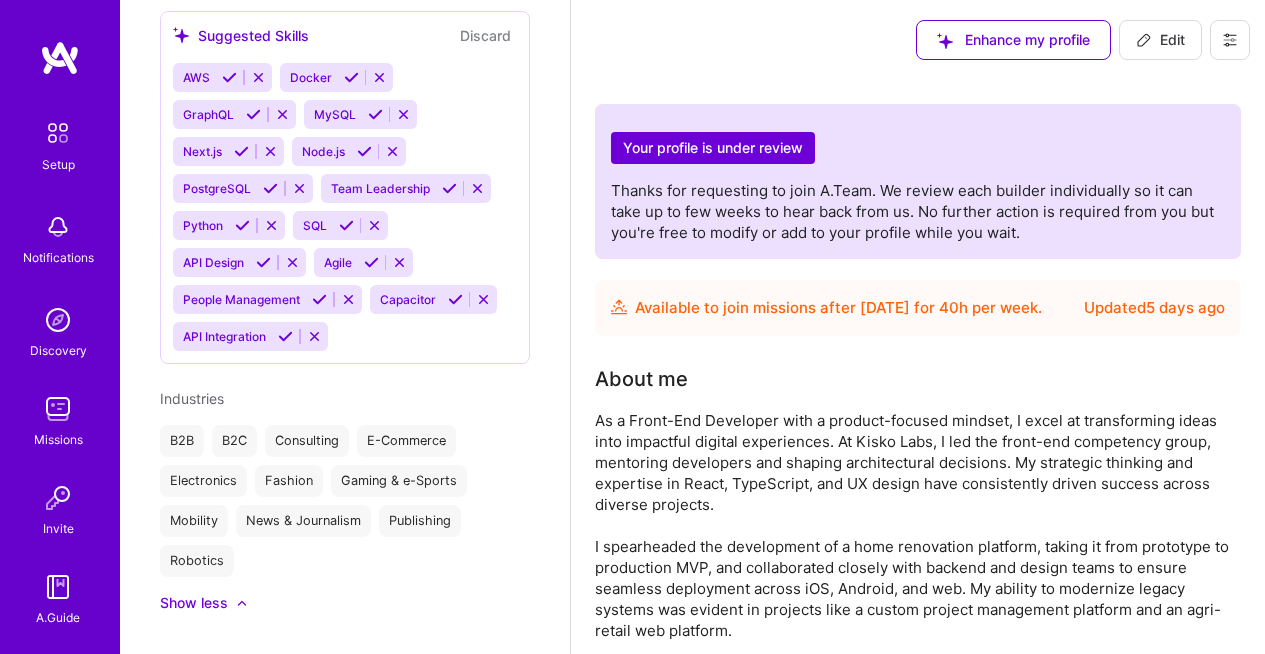 scroll, scrollTop: 1444, scrollLeft: 0, axis: vertical 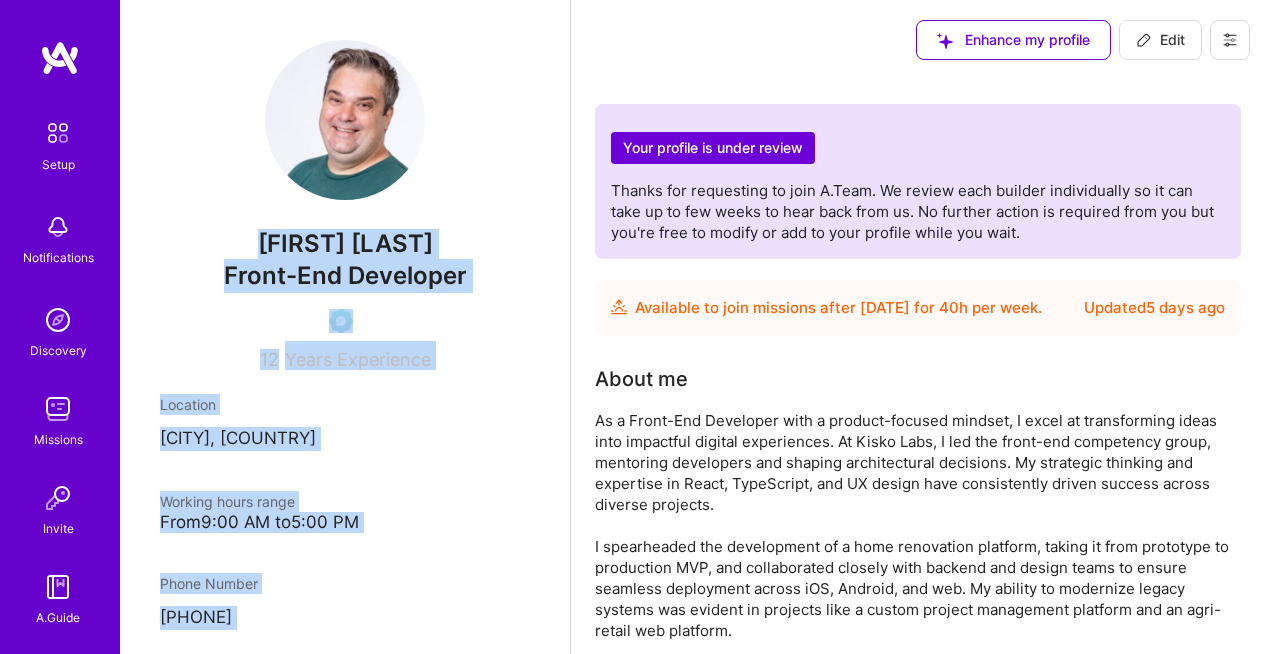drag, startPoint x: 371, startPoint y: 533, endPoint x: 236, endPoint y: 252, distance: 311.7467 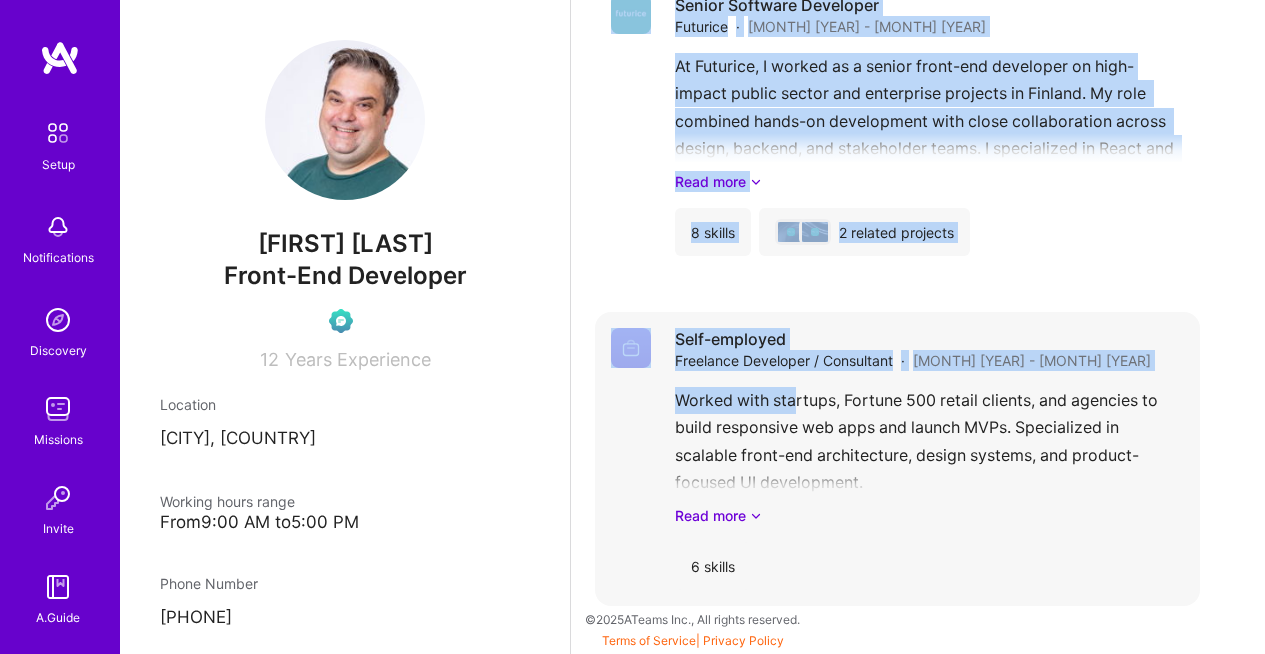 scroll, scrollTop: 1641, scrollLeft: 0, axis: vertical 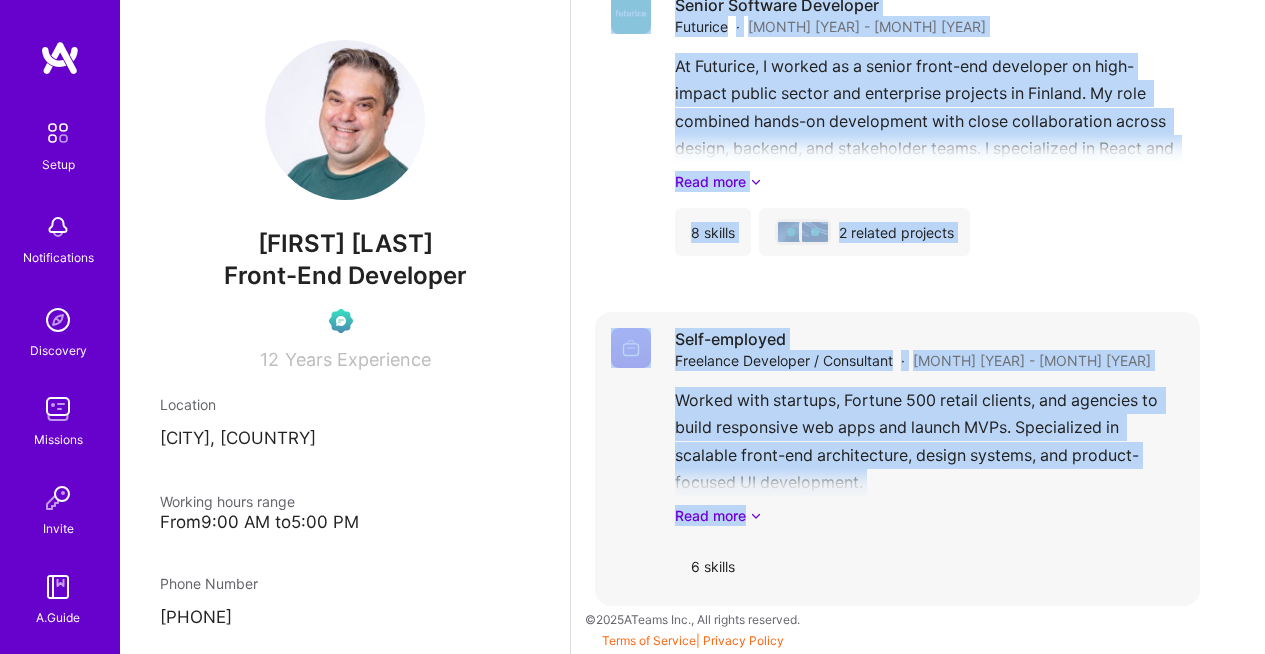 drag, startPoint x: 603, startPoint y: 200, endPoint x: 978, endPoint y: 539, distance: 505.51556 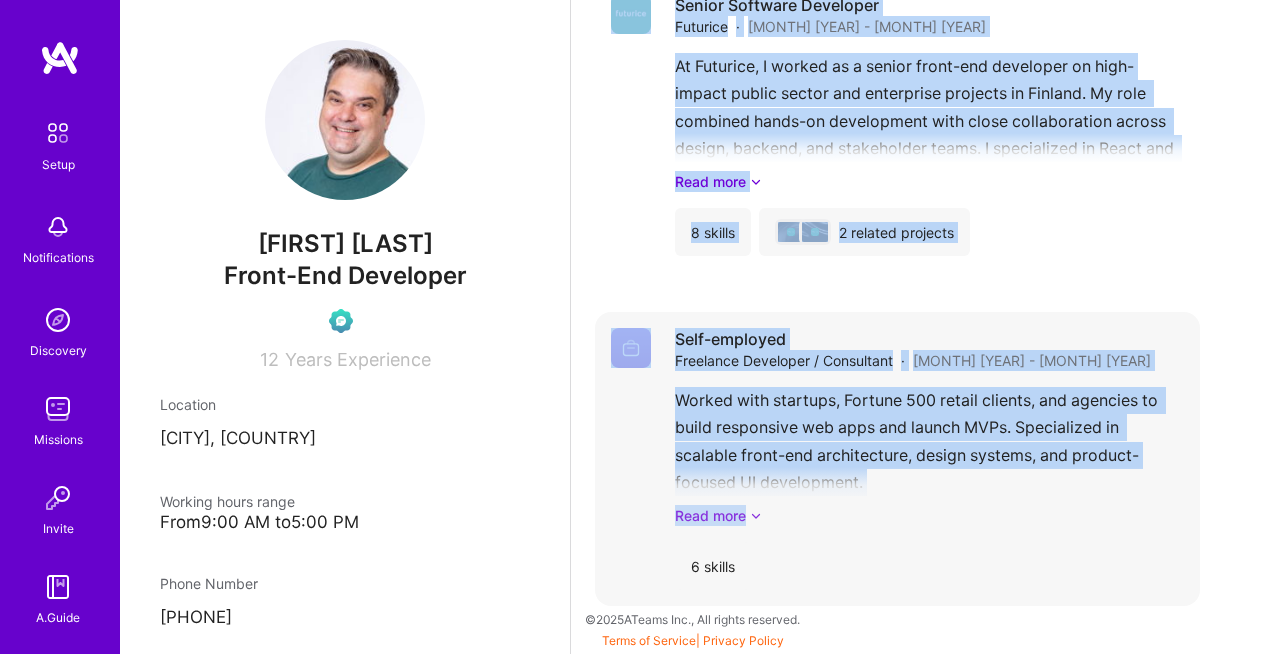 click on "Read more" at bounding box center (929, 515) 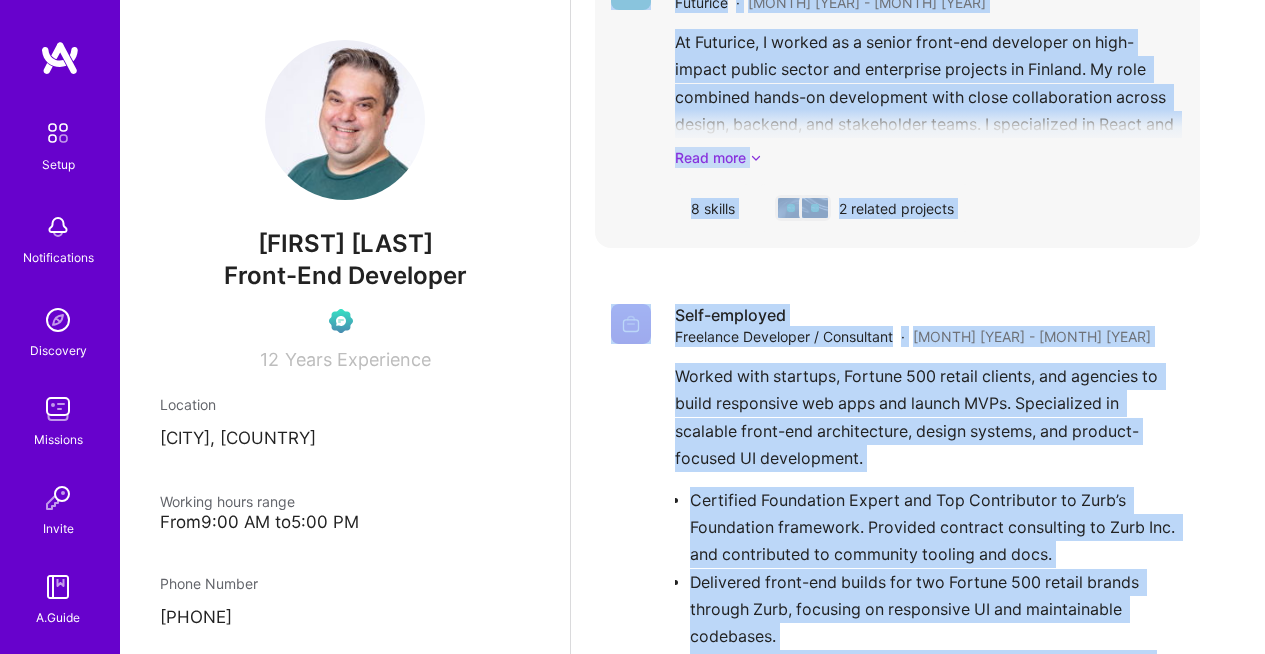 click on "Read more" at bounding box center [929, 157] 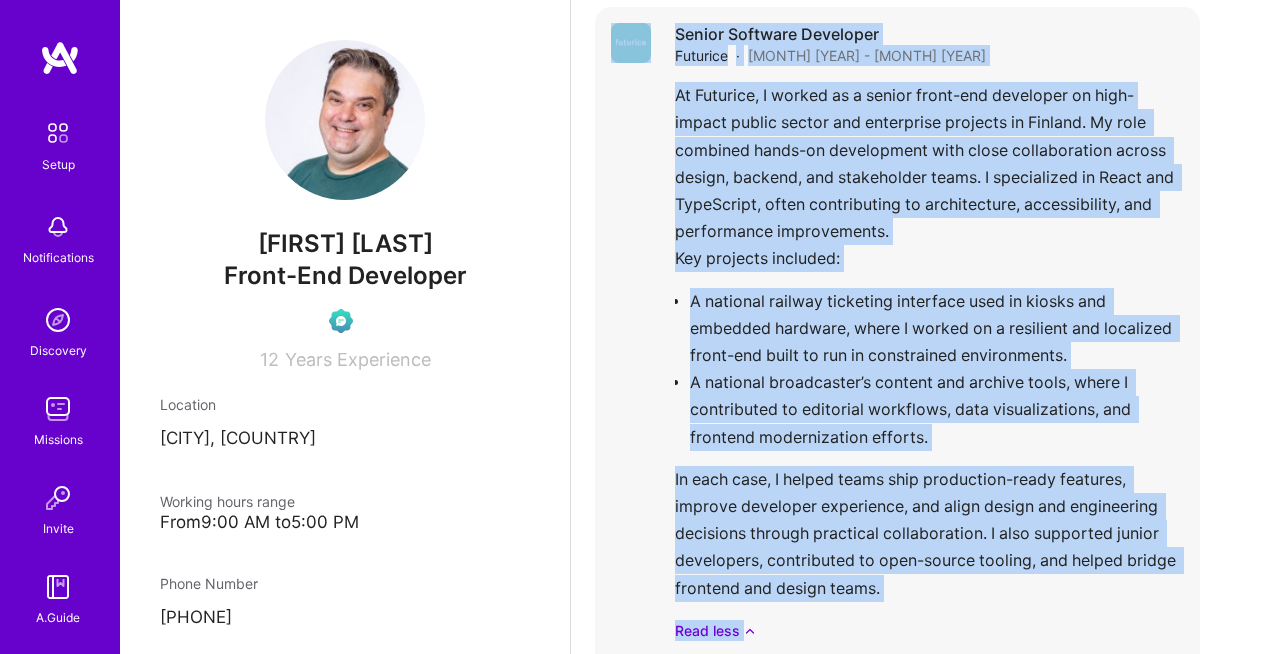 scroll, scrollTop: 1313, scrollLeft: 0, axis: vertical 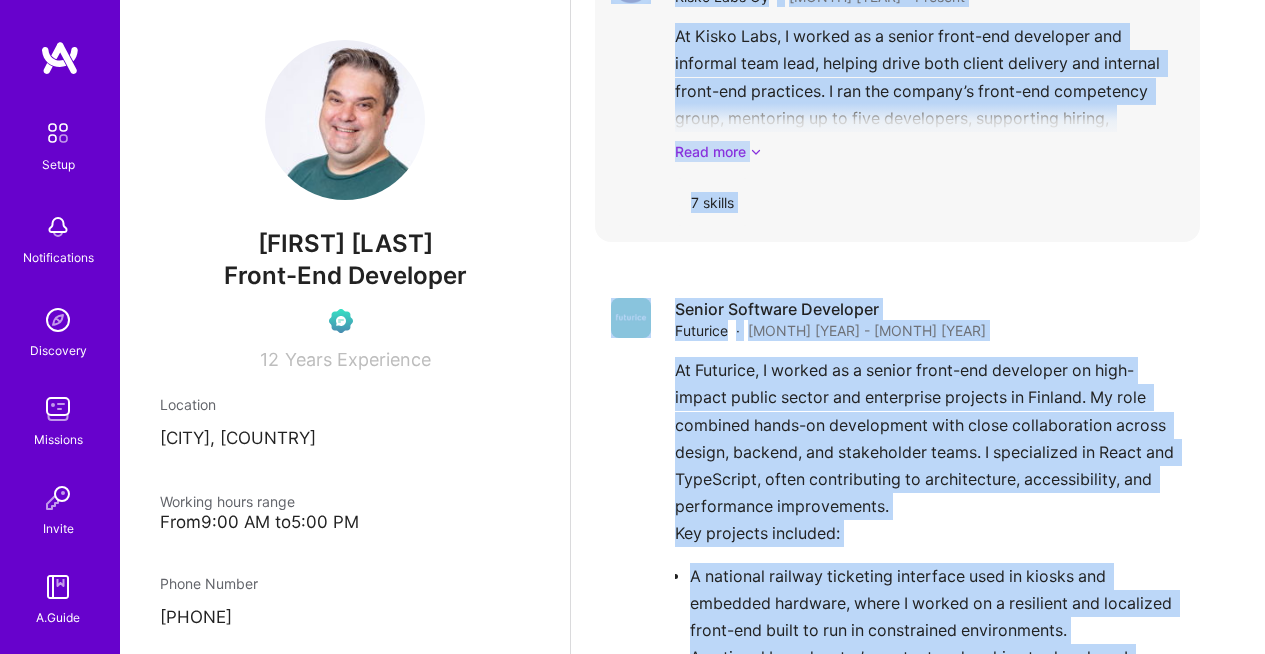 click on "Read more" at bounding box center [929, 151] 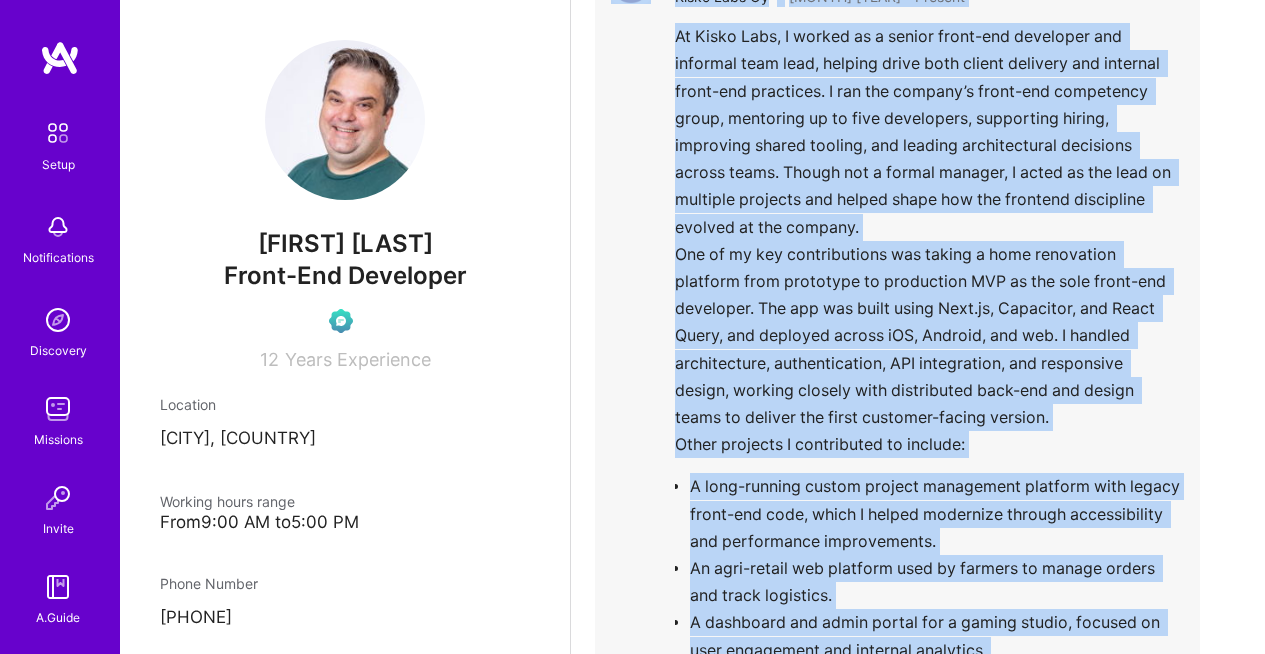 copy on "Thanks for requesting to join A.Team. We review each builder individually so it can take up to few weeks to hear back from us. No further action is required from you but you're free to modify or add to your profile while you wait. Available to join missions   after Aug 30, 2025   for   40 h per week . Updated  5 days ago About me As a Front-End Developer with a product-focused mindset, I excel at transforming ideas into impactful digital experiences. At Kisko Labs, I led the front-end competency group, mentoring developers and shaping architectural decisions. My strategic thinking and expertise in React, TypeScript, and UX design have consistently driven success across diverse projects.
I spearheaded the development of a home renovation platform, taking it from prototype to production MVP, and collaborated closely with backend and design teams to ensure seamless deployment across iOS, Android, and web. My ability to modernize legacy systems was evident in projects like a custom project management platform ..." 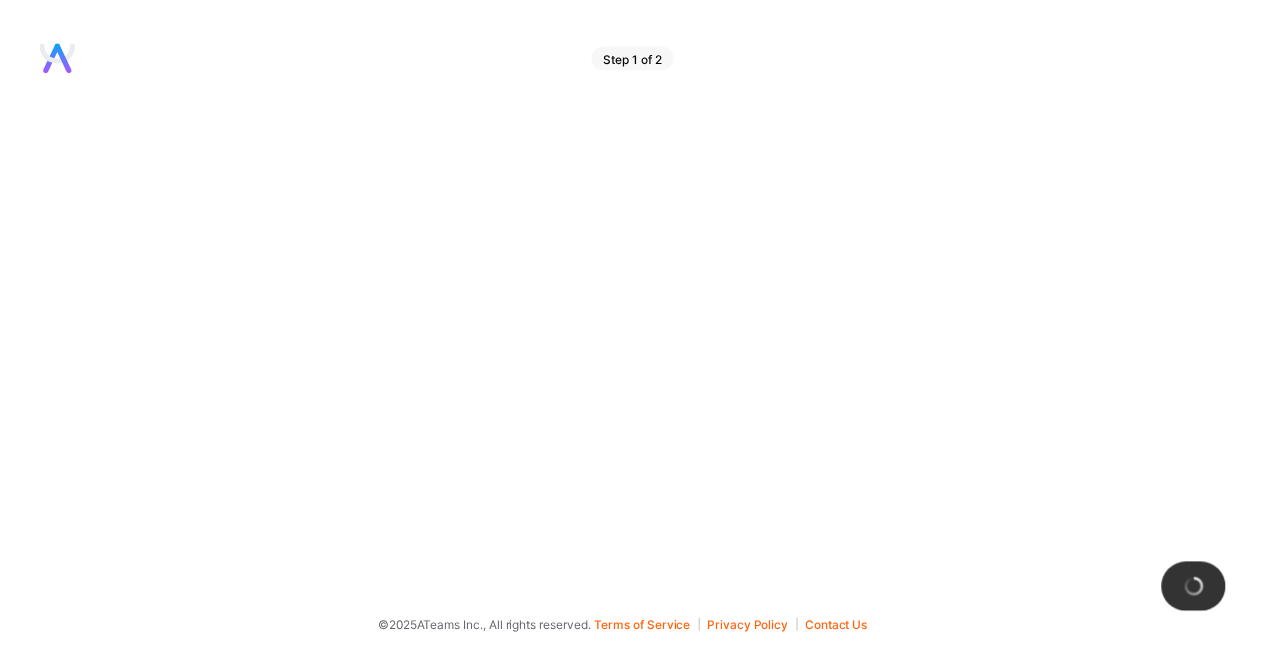 scroll, scrollTop: 0, scrollLeft: 0, axis: both 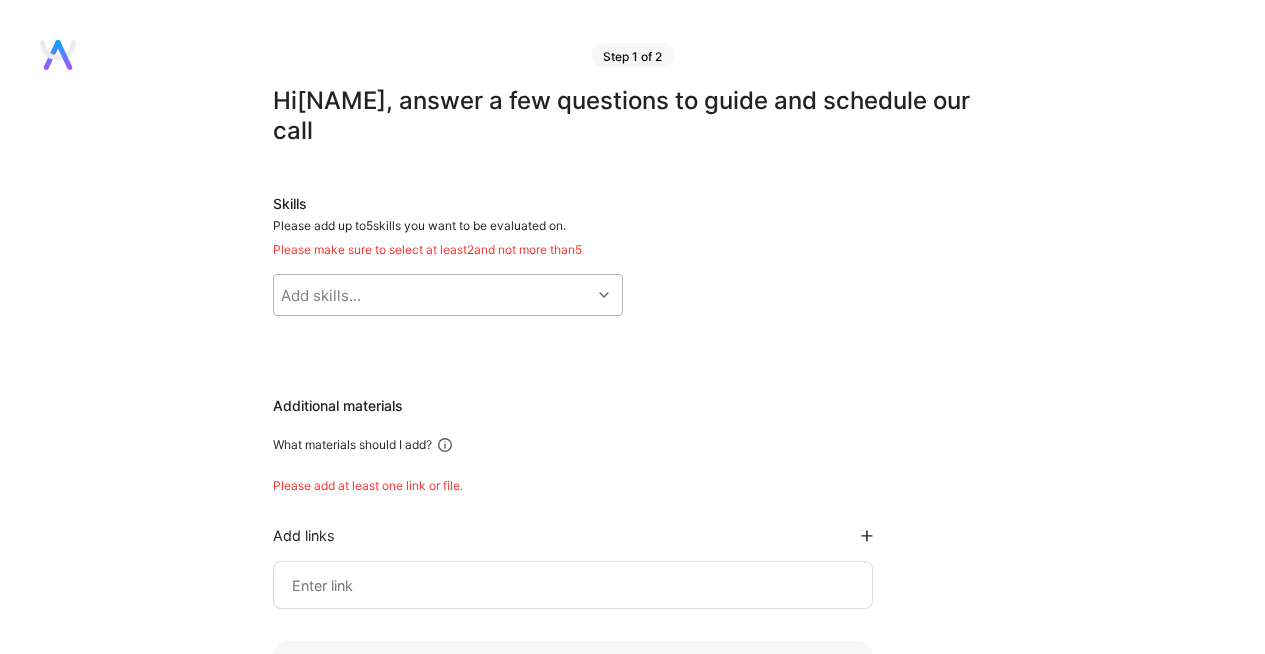 click on "Add skills..." at bounding box center [432, 295] 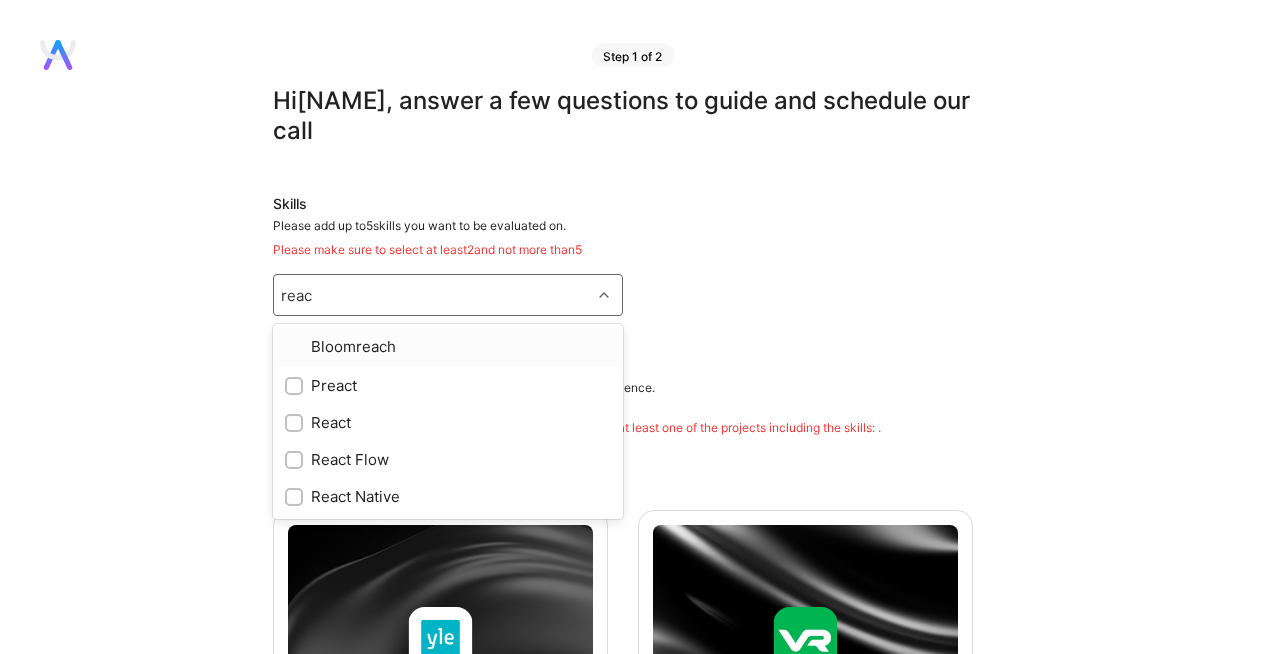 type on "react" 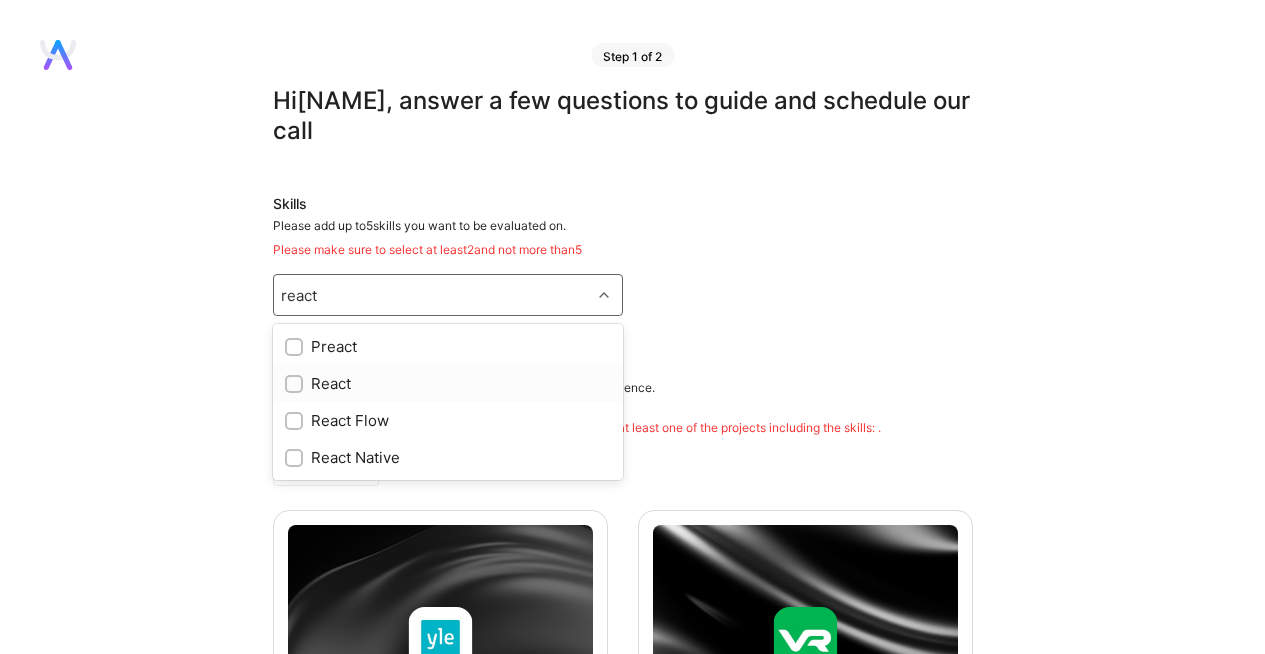click on "React" at bounding box center (448, 383) 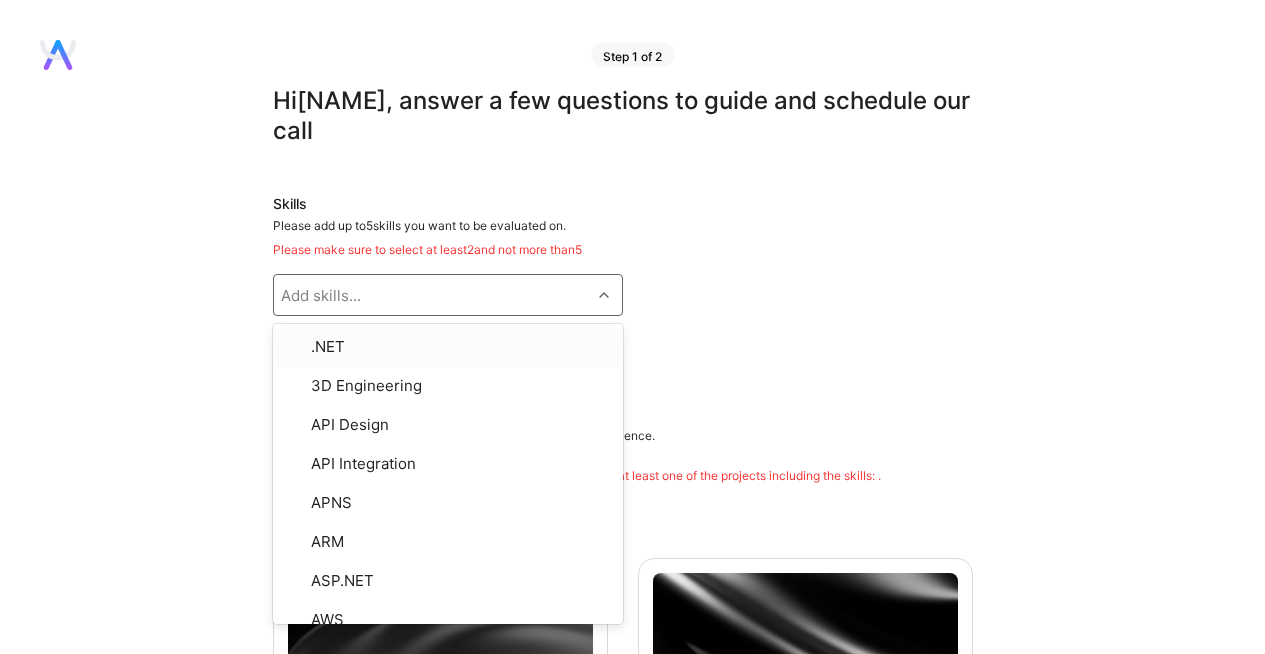 click on "Add skills..." at bounding box center (432, 295) 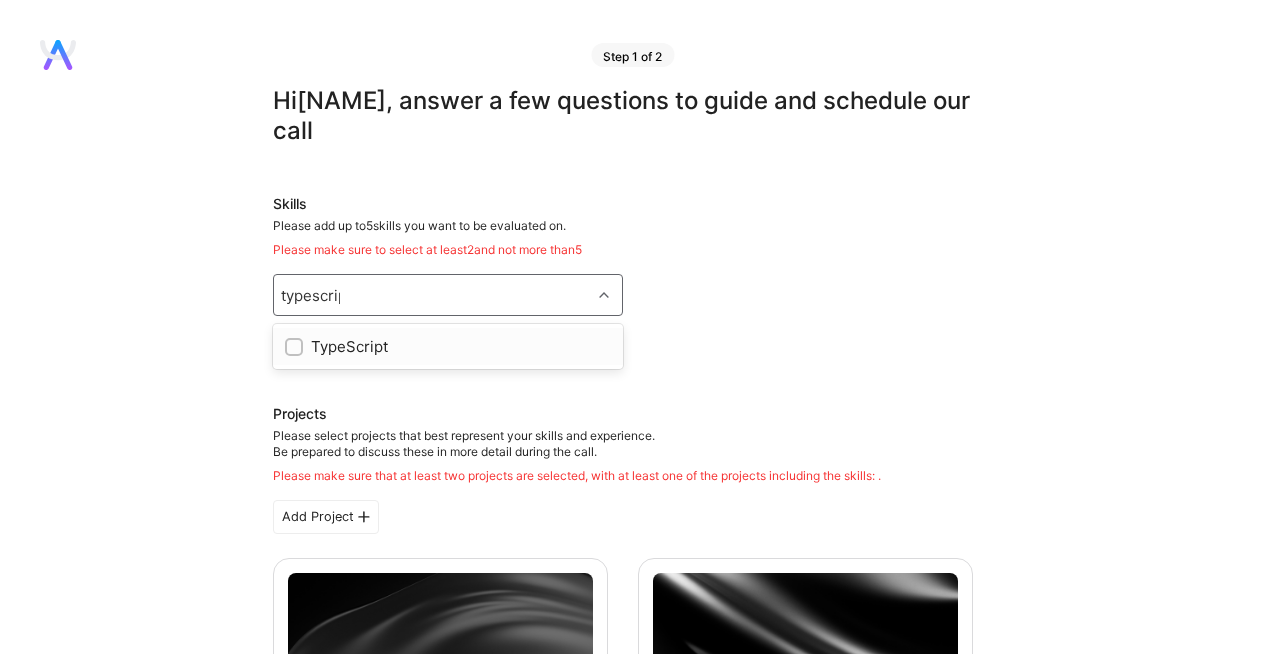 type on "typescript" 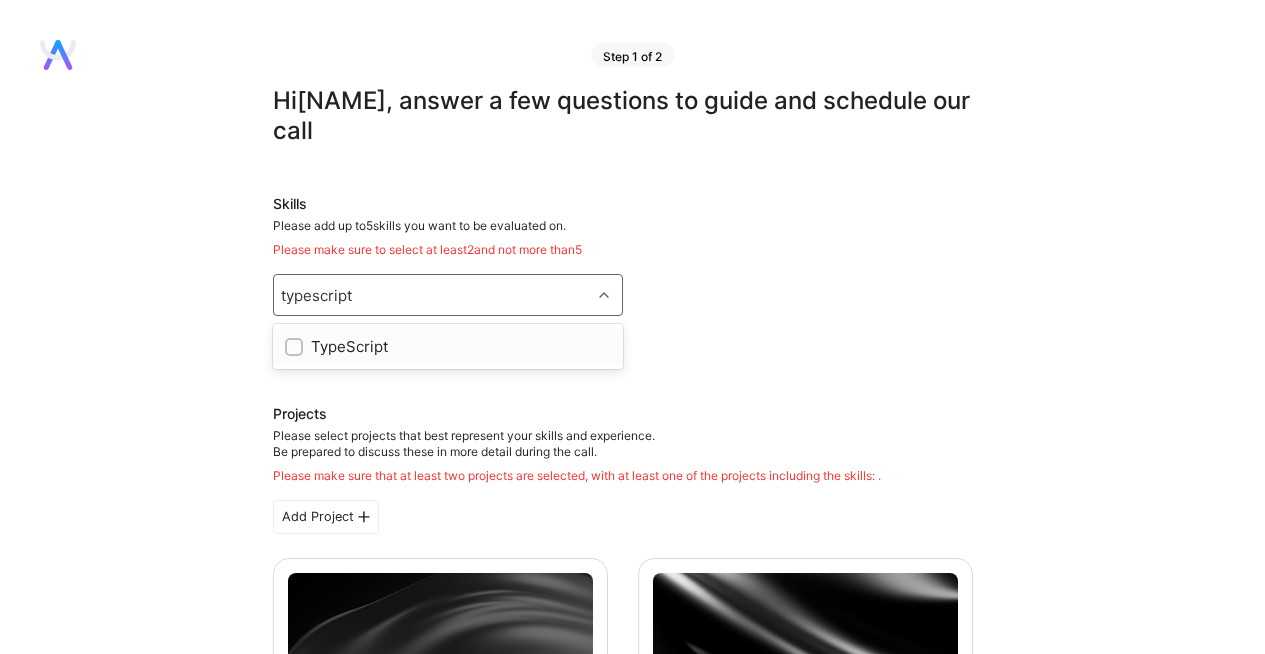 click on "TypeScript" at bounding box center (448, 346) 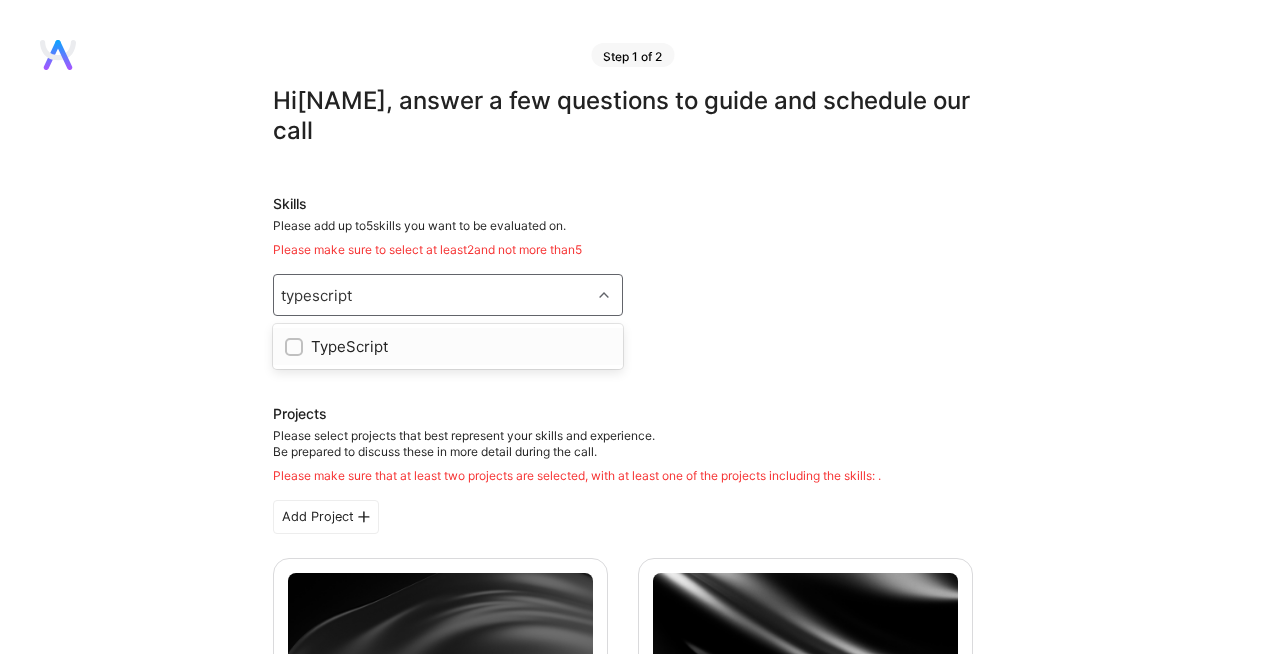 type 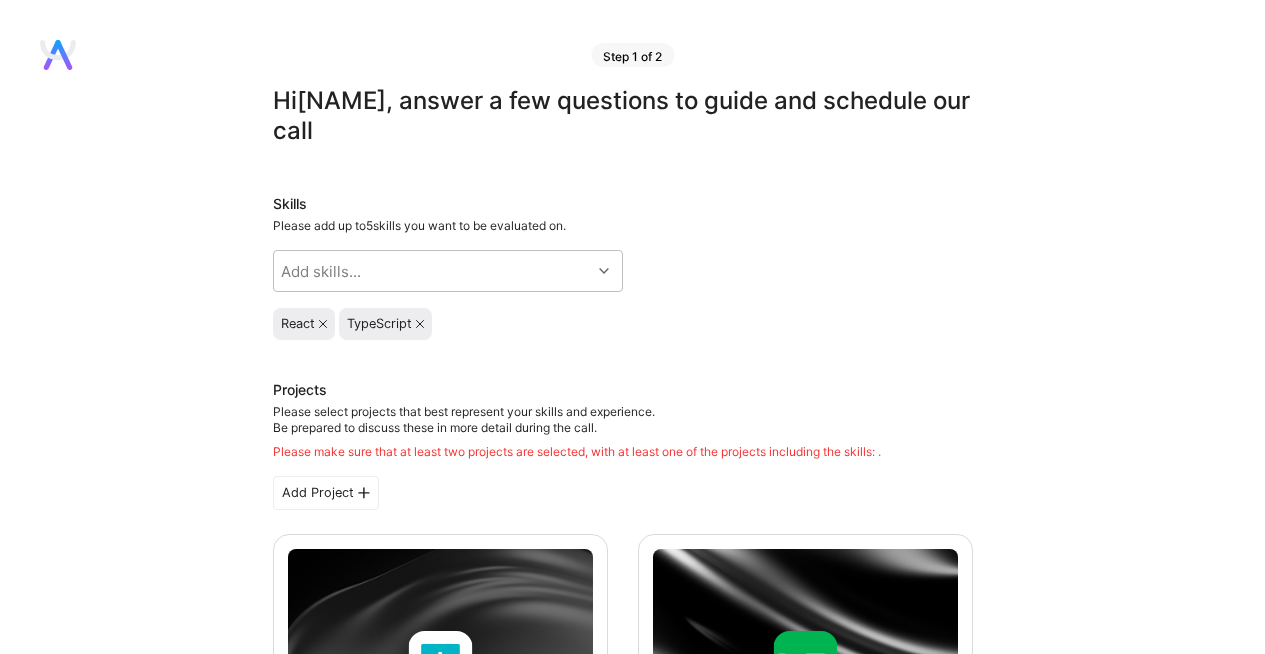 click on "React TypeScript" at bounding box center (623, 324) 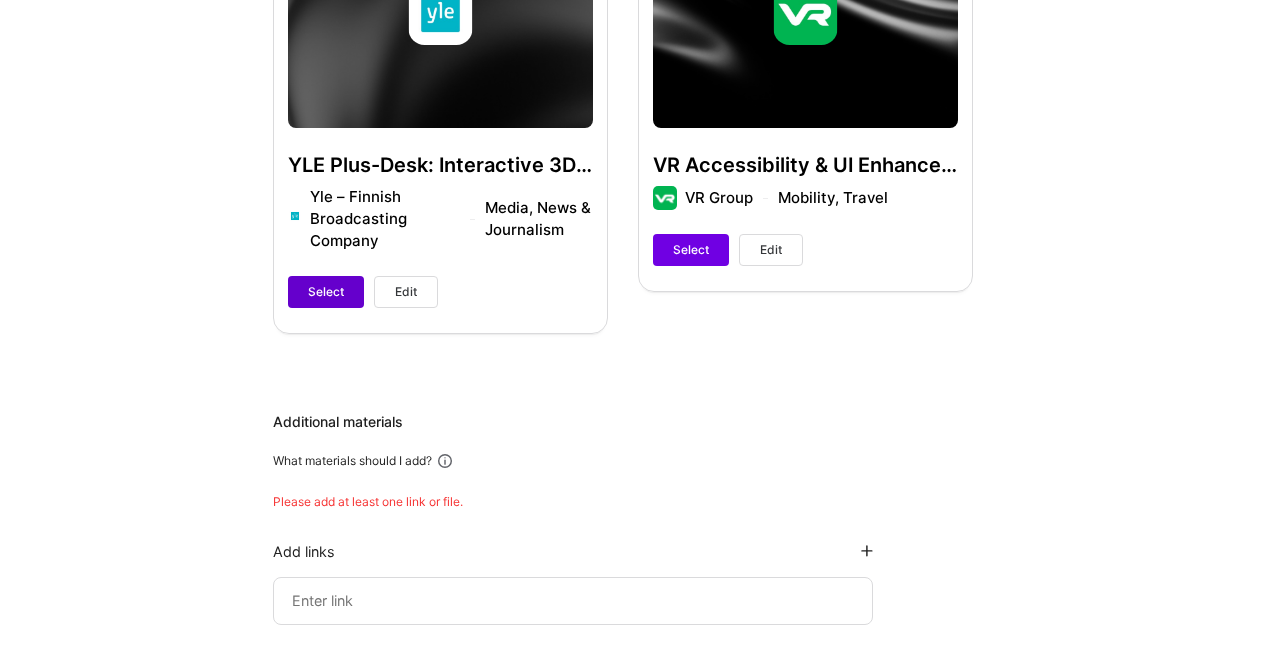 click on "Select" at bounding box center [326, 292] 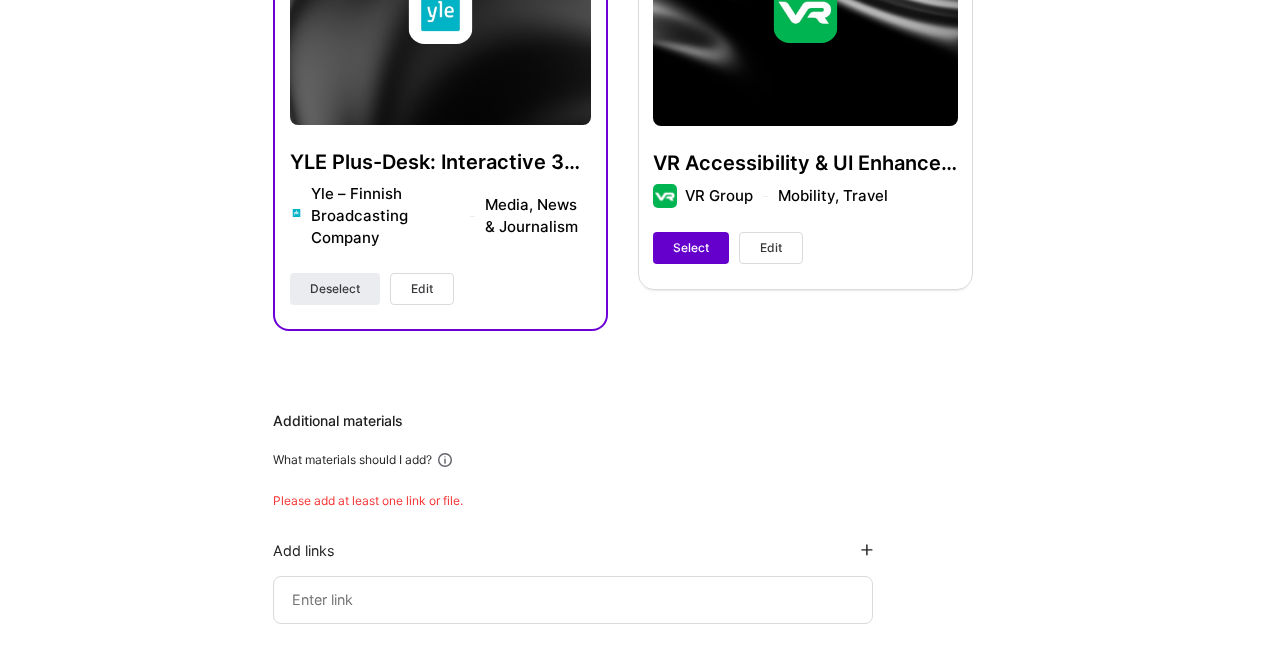 click on "Select" at bounding box center (691, 248) 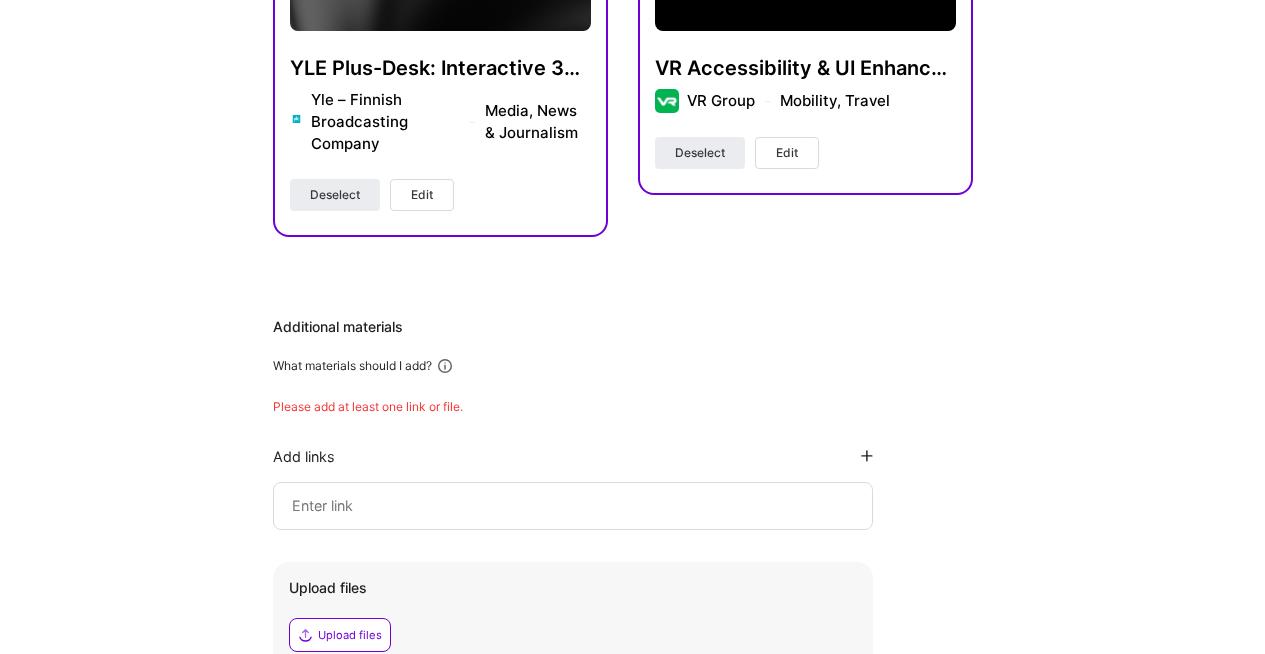 scroll, scrollTop: 835, scrollLeft: 0, axis: vertical 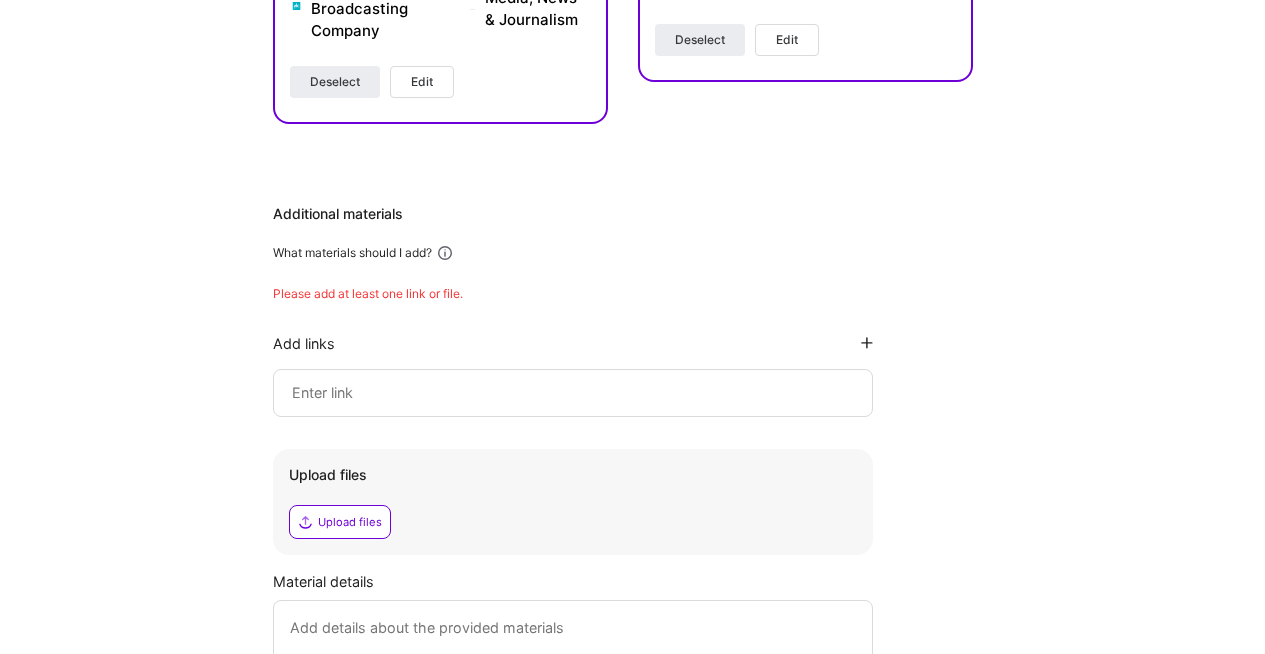 click 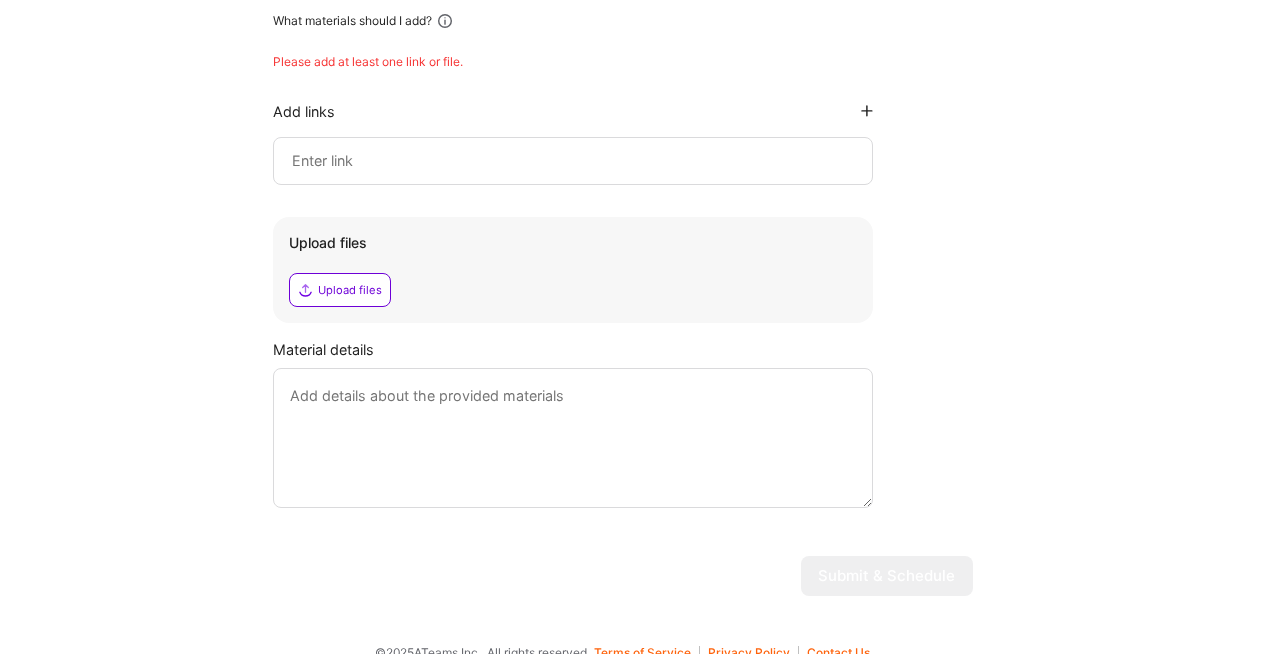 scroll, scrollTop: 1045, scrollLeft: 0, axis: vertical 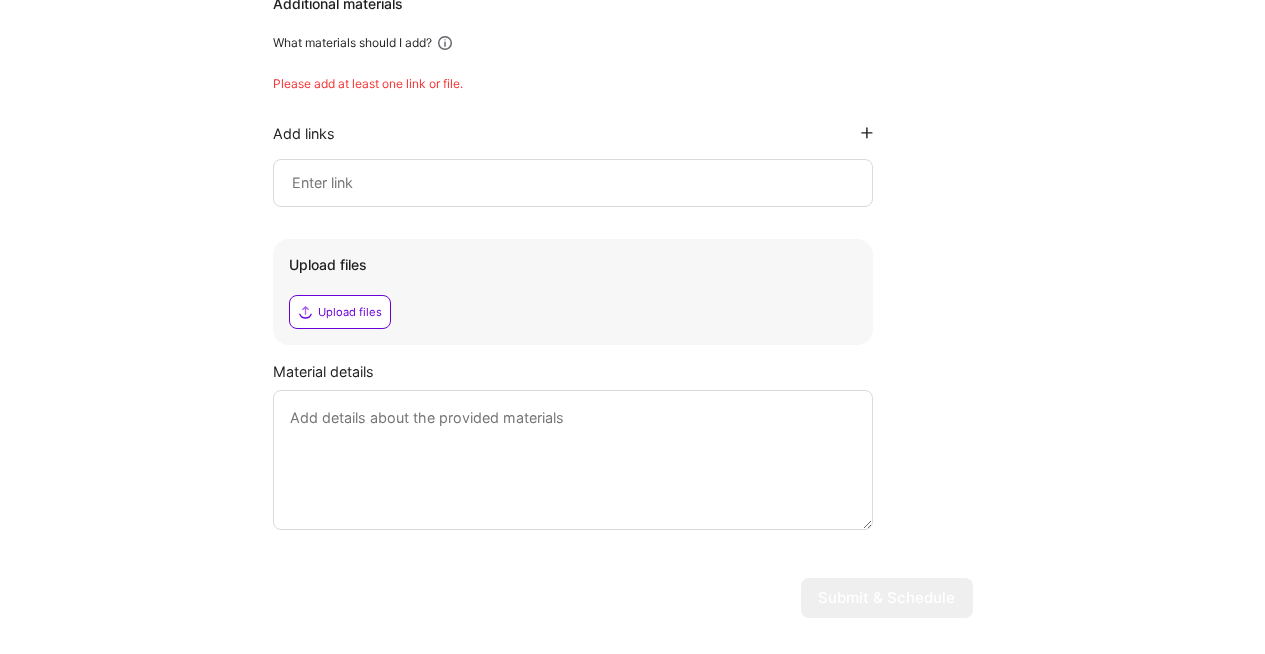 click on "Material details" at bounding box center [623, 371] 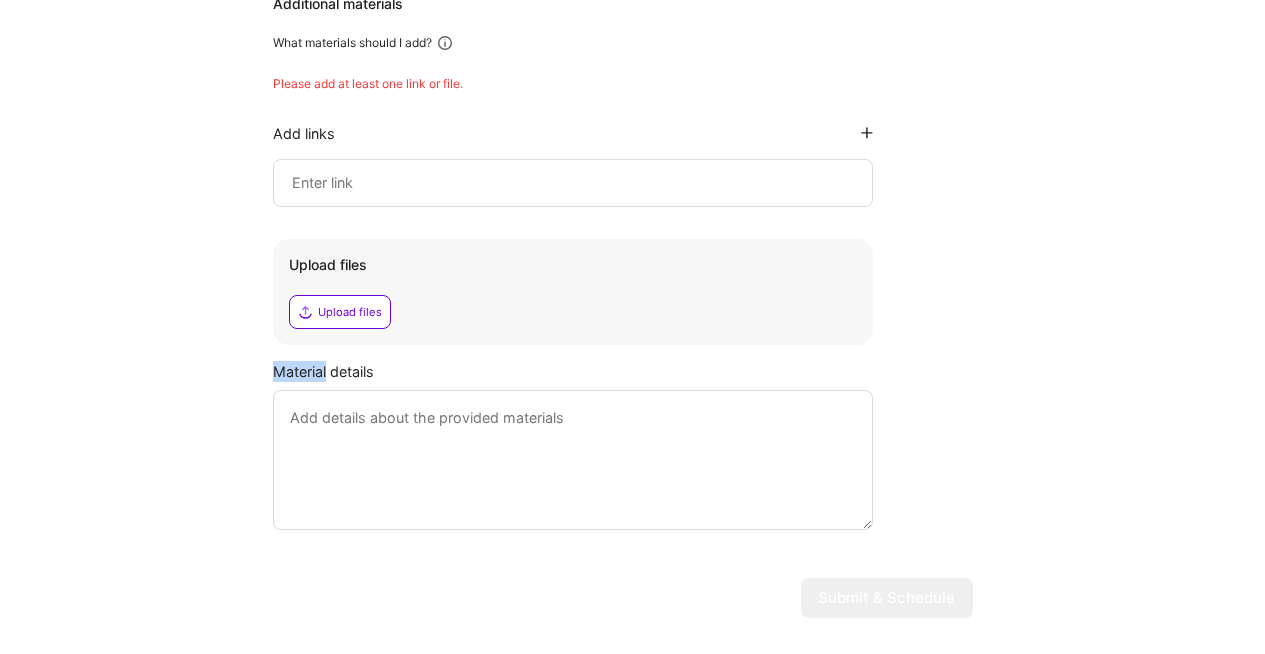 click on "Material details" at bounding box center [623, 371] 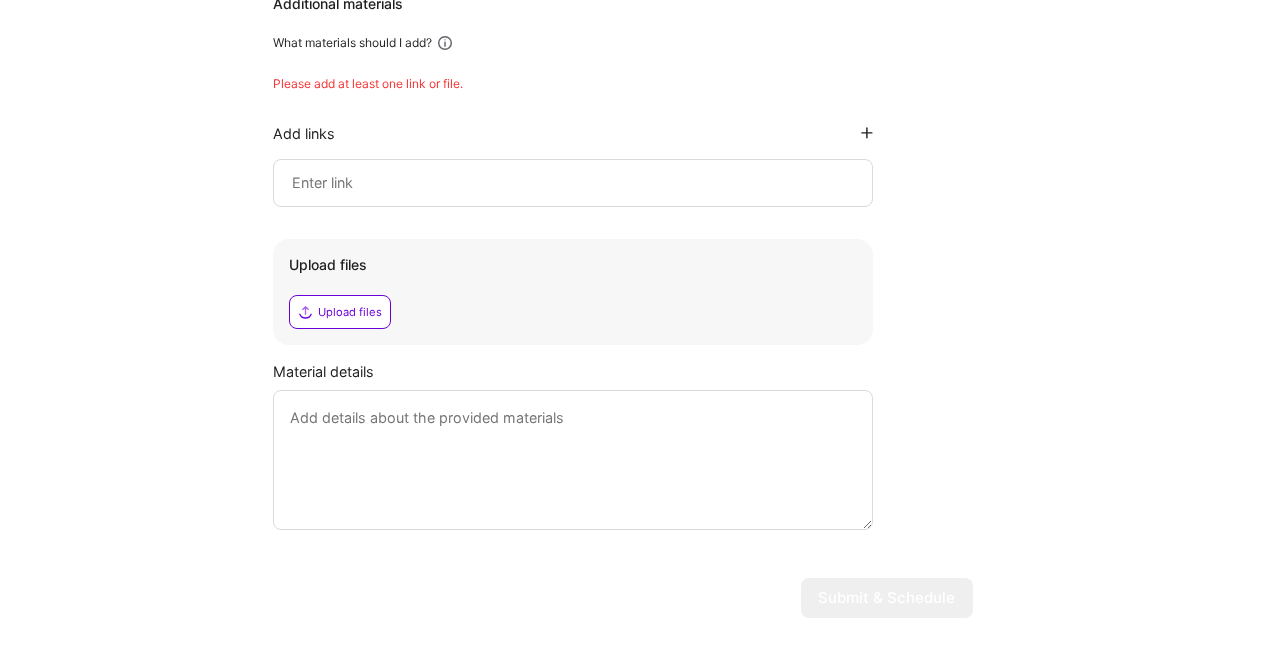 drag, startPoint x: 301, startPoint y: 370, endPoint x: 377, endPoint y: 435, distance: 100.005 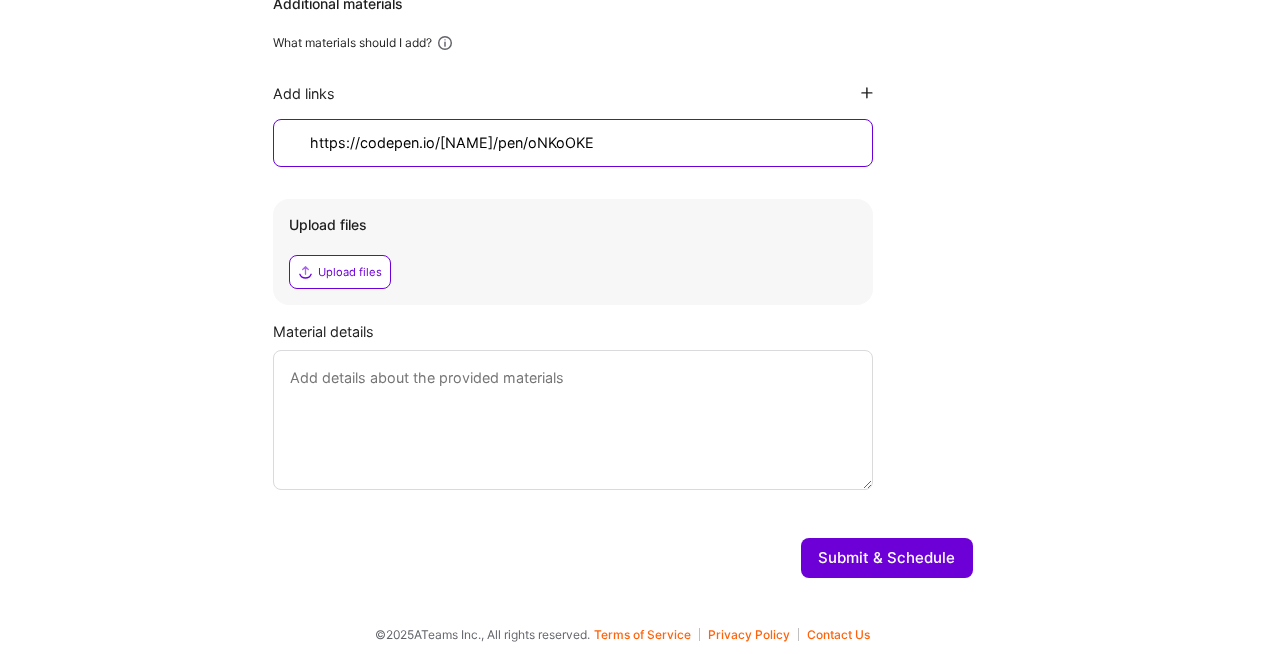 type on "https://codepen.io/[NAME]/pen/oNKoOKE" 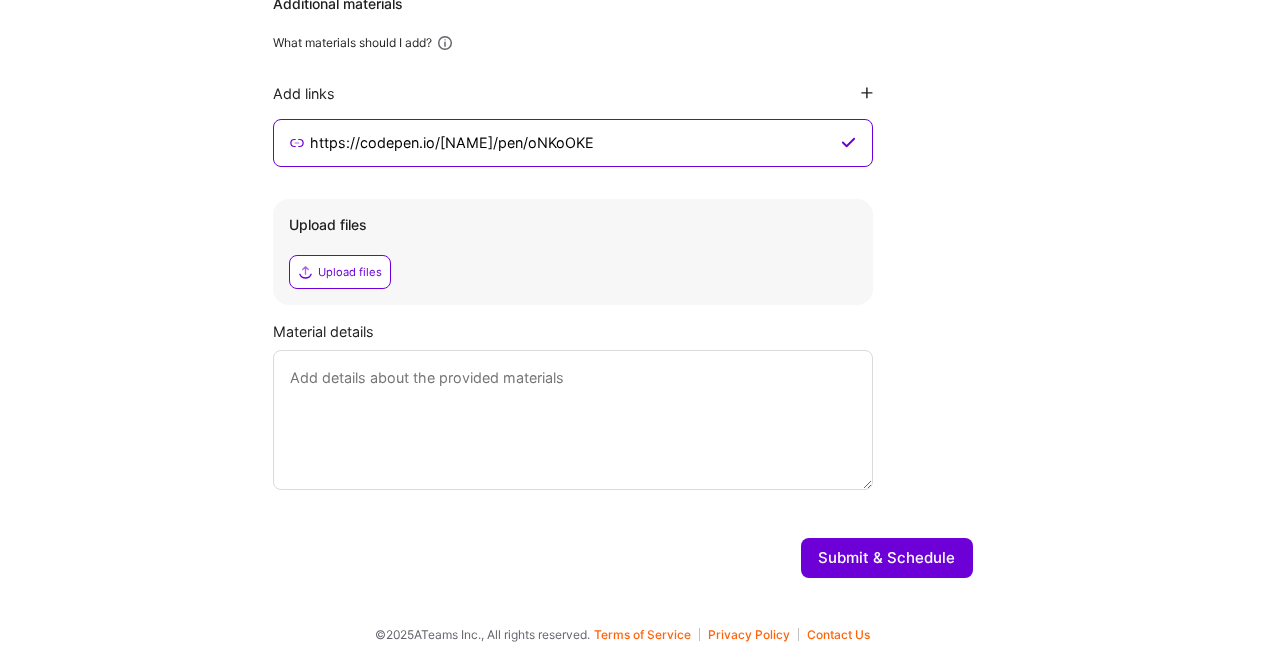click on "Upload files" at bounding box center [350, 272] 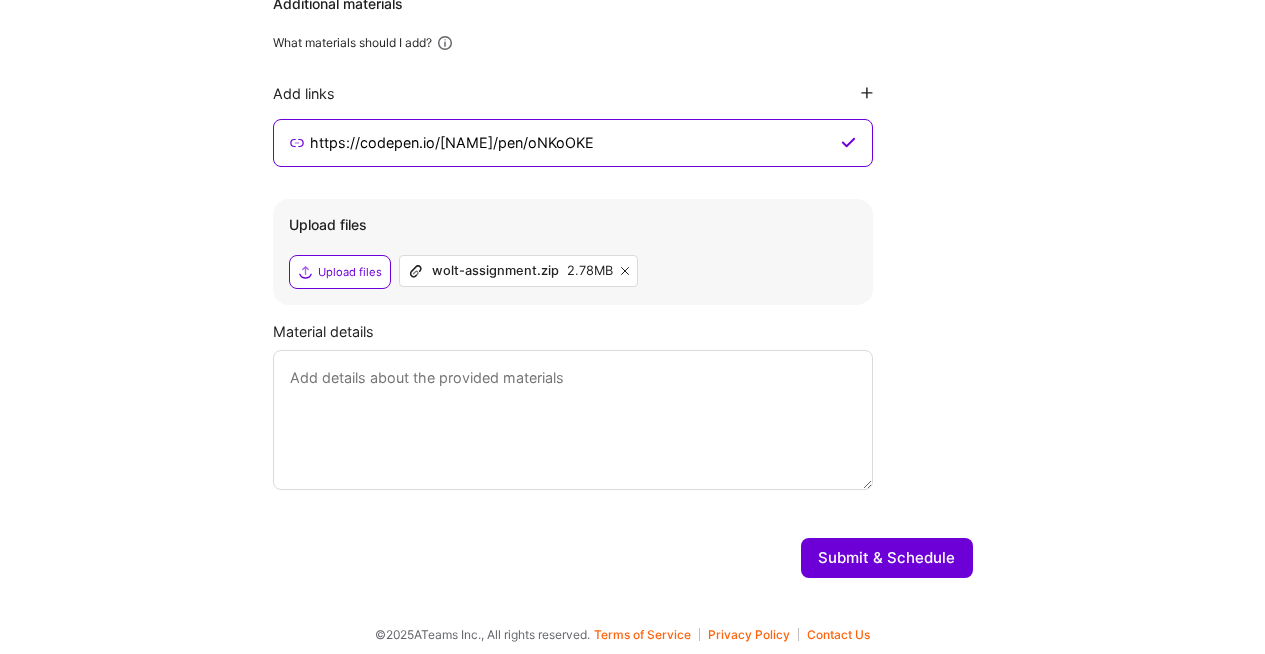 click at bounding box center [573, 420] 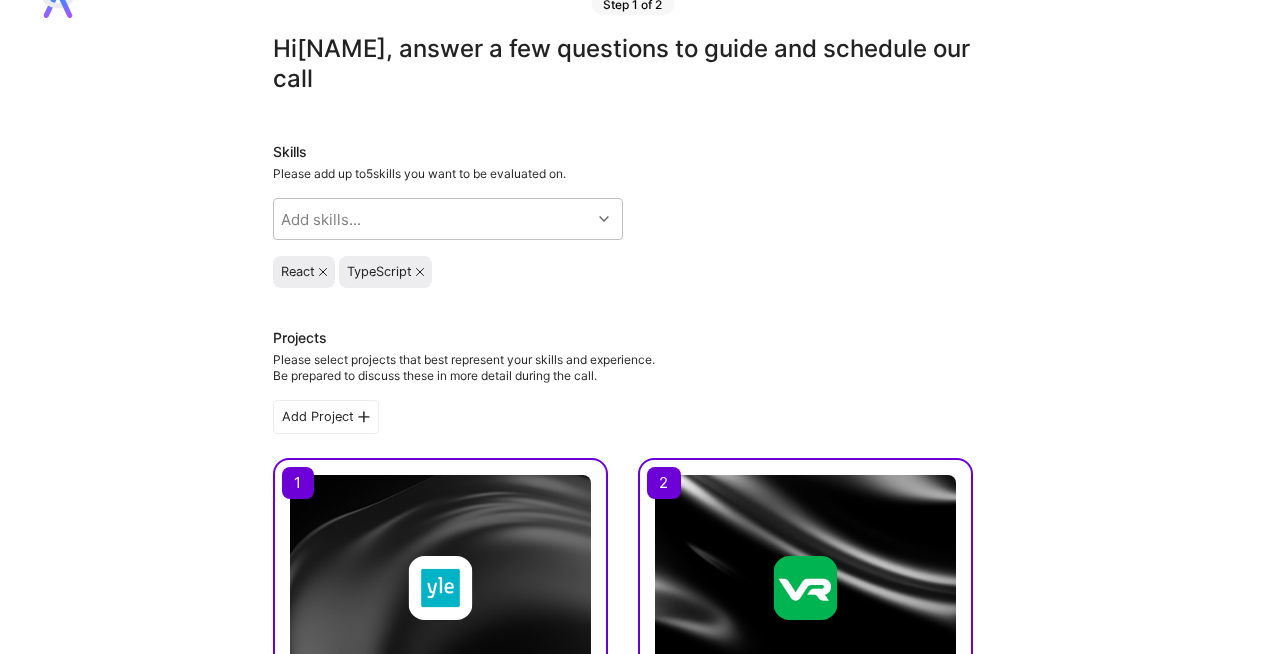 scroll, scrollTop: 0, scrollLeft: 0, axis: both 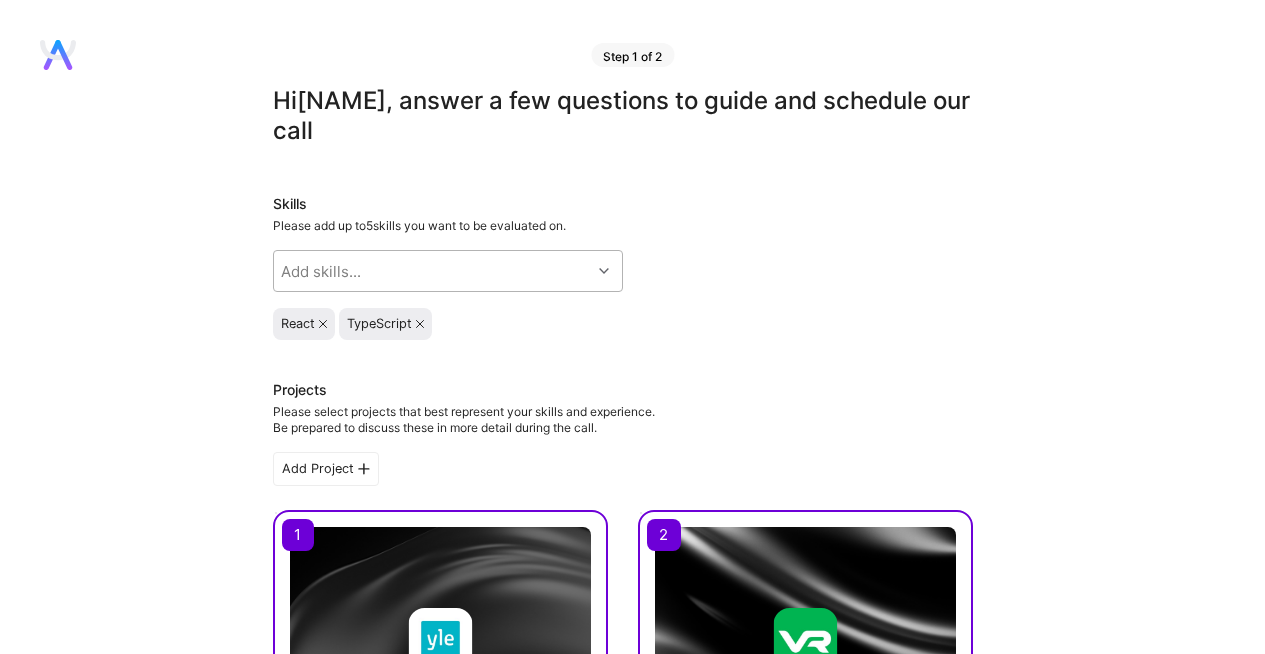 click on "Add skills..." at bounding box center [432, 271] 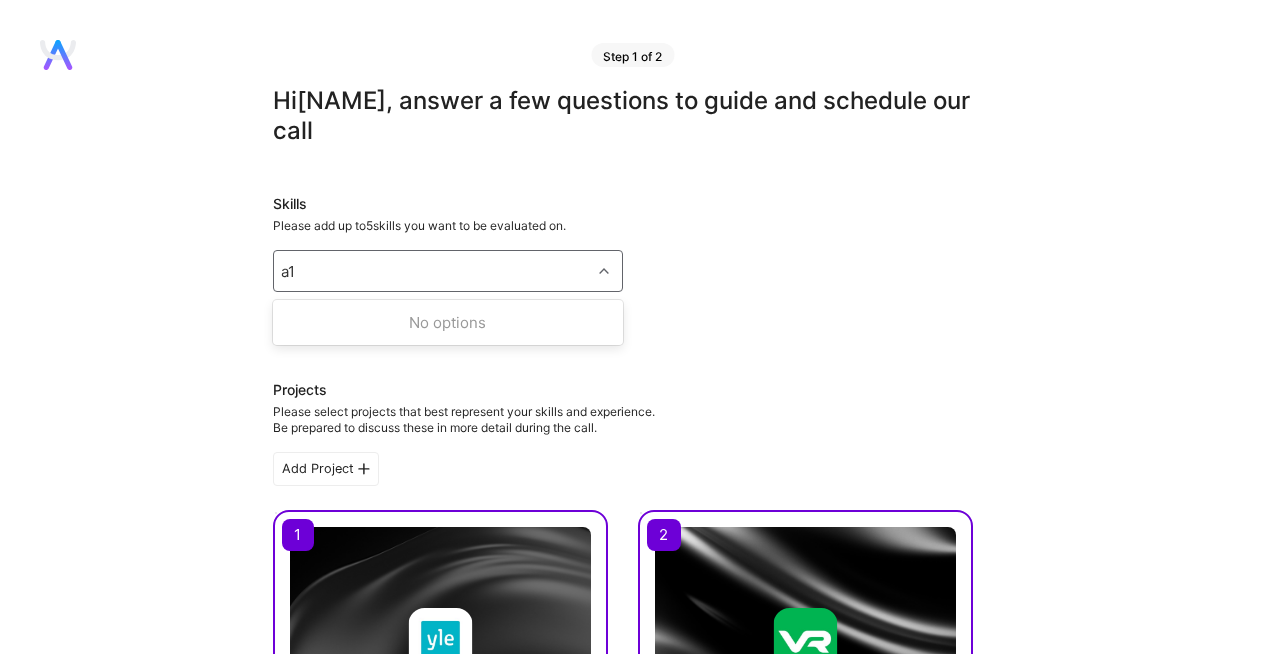 type on "a" 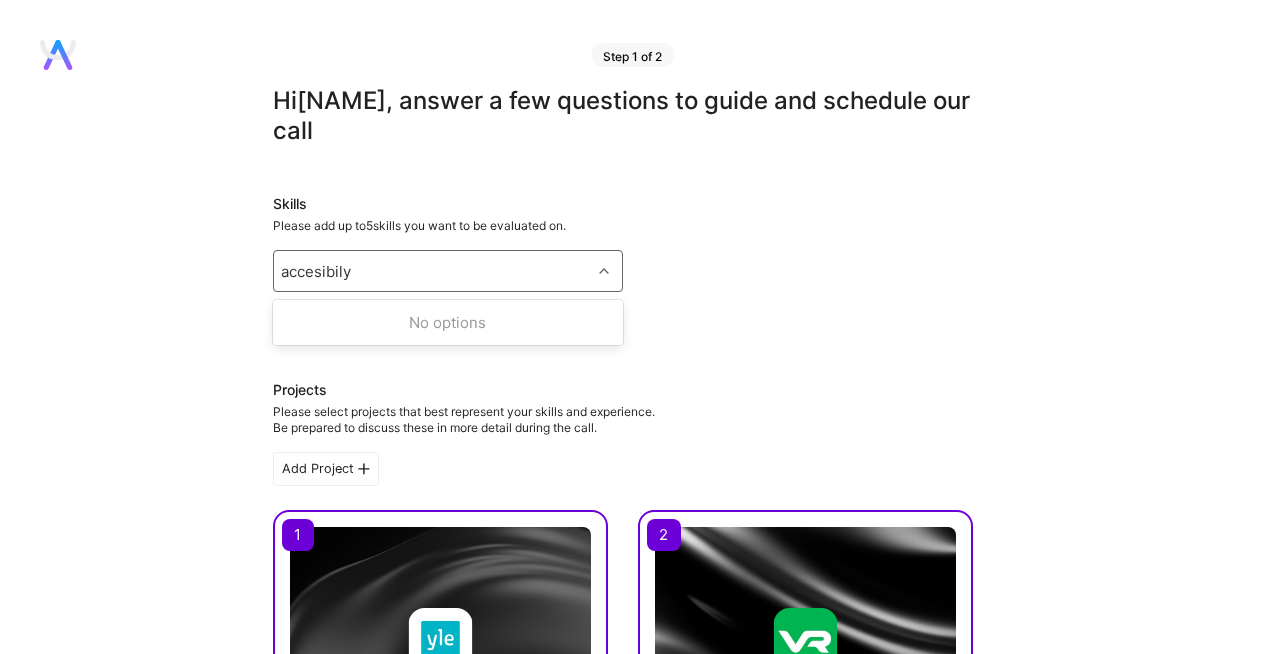 type on "accesibilyt" 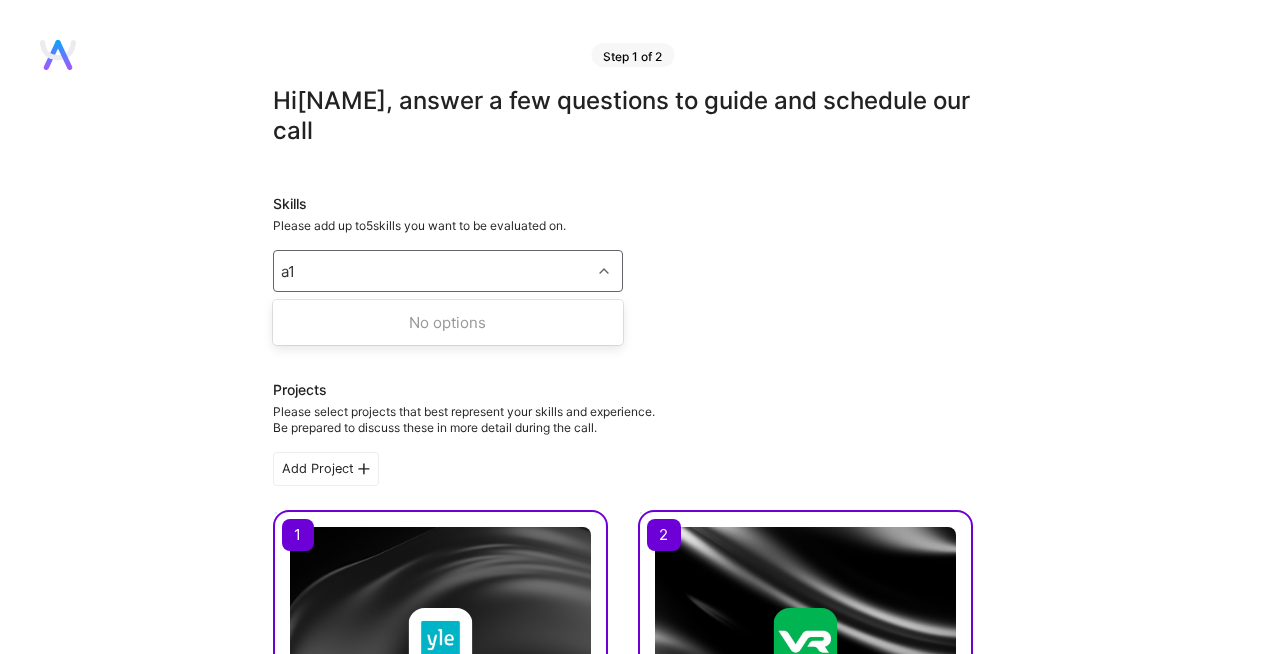 type on "a" 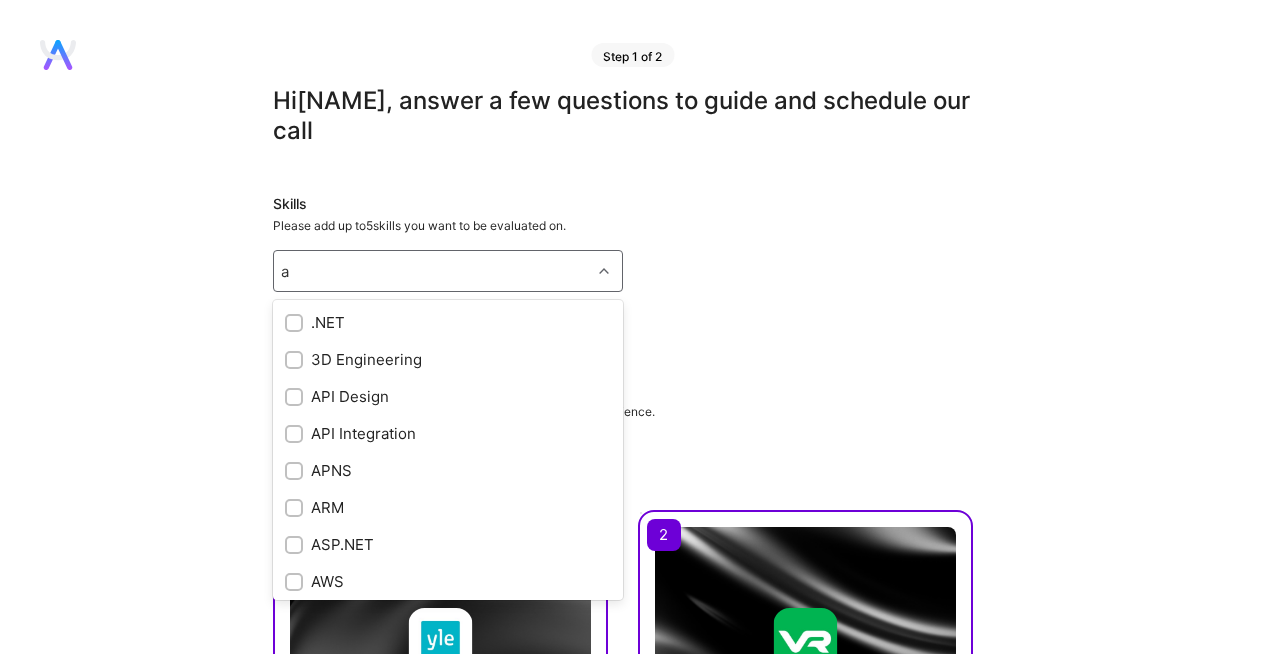 type 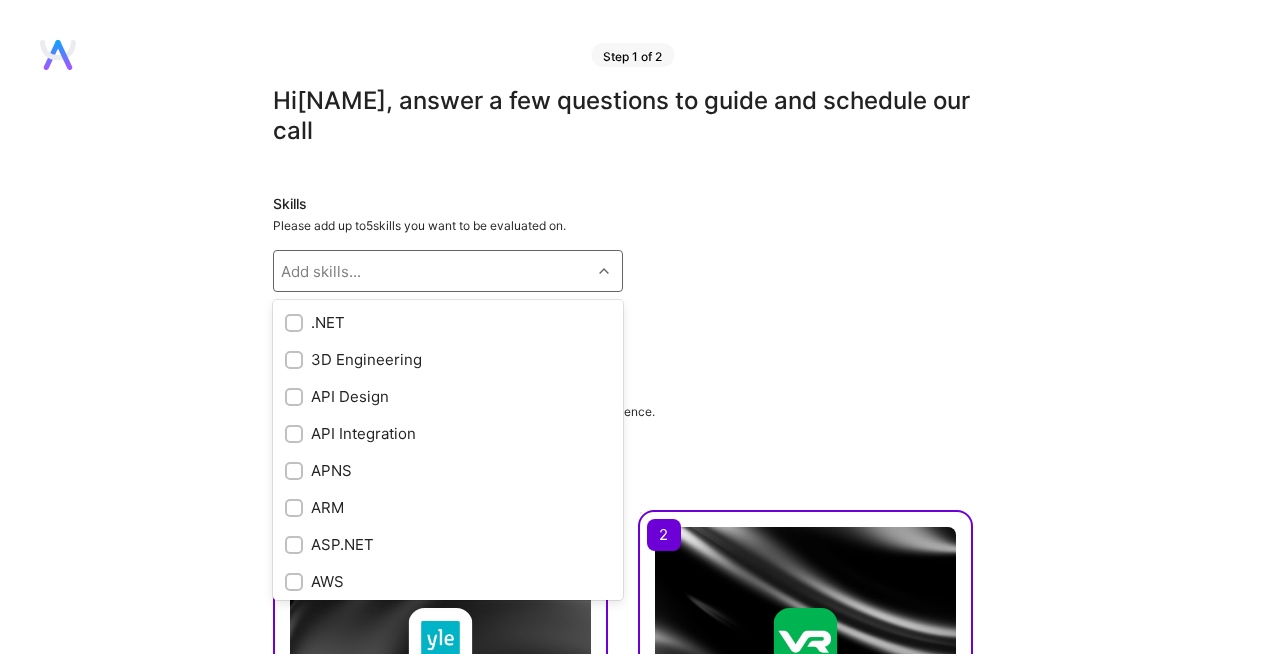 checkbox on "true" 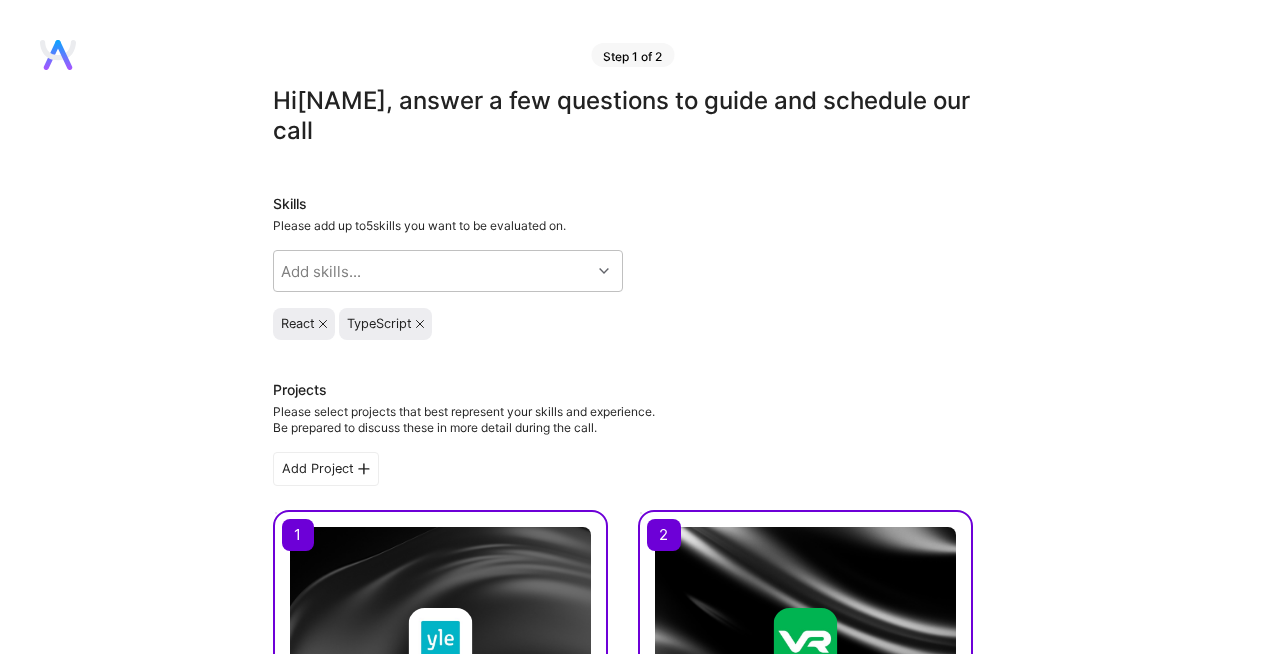 click on "Skills Please add up to  5  skills you want to be evaluated on.  Add skills... [SKILL] [SKILL]" at bounding box center [623, 267] 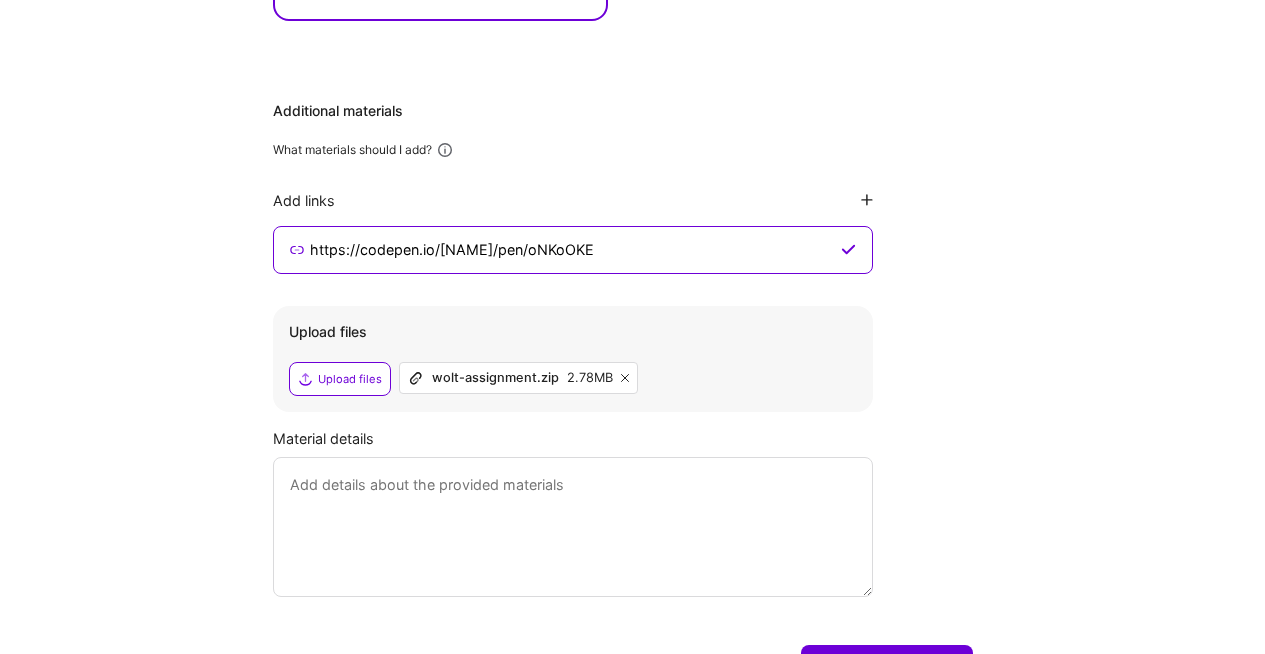 scroll, scrollTop: 1007, scrollLeft: 0, axis: vertical 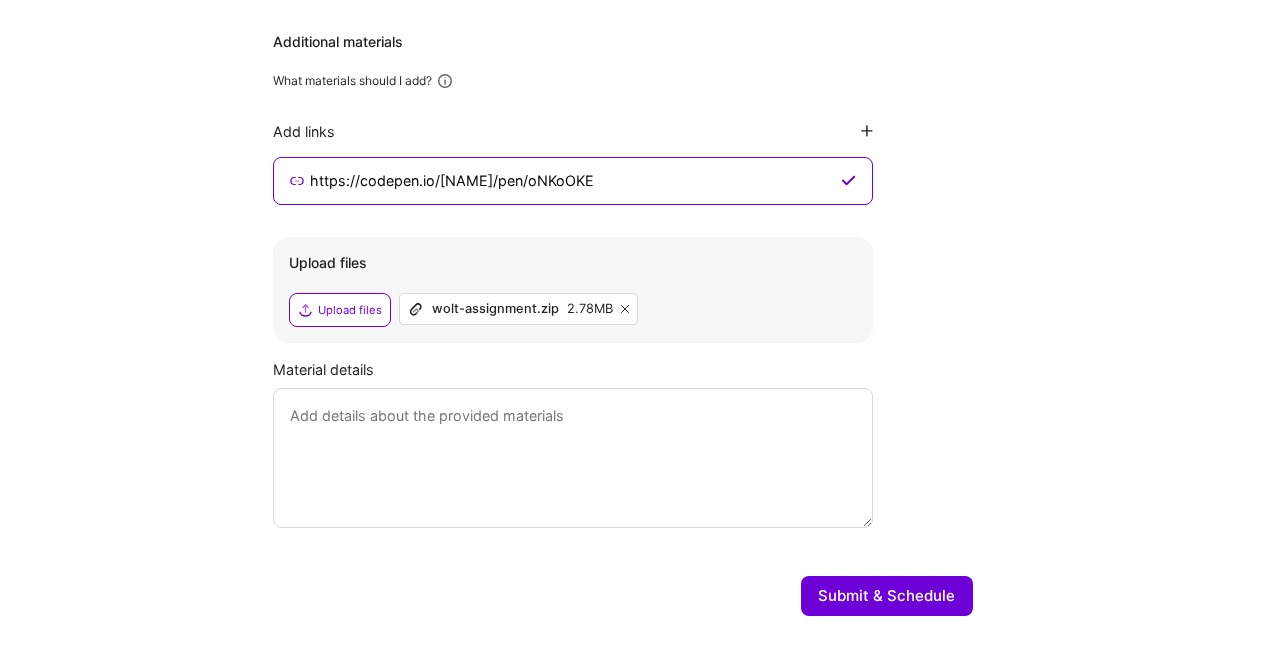 click at bounding box center (573, 458) 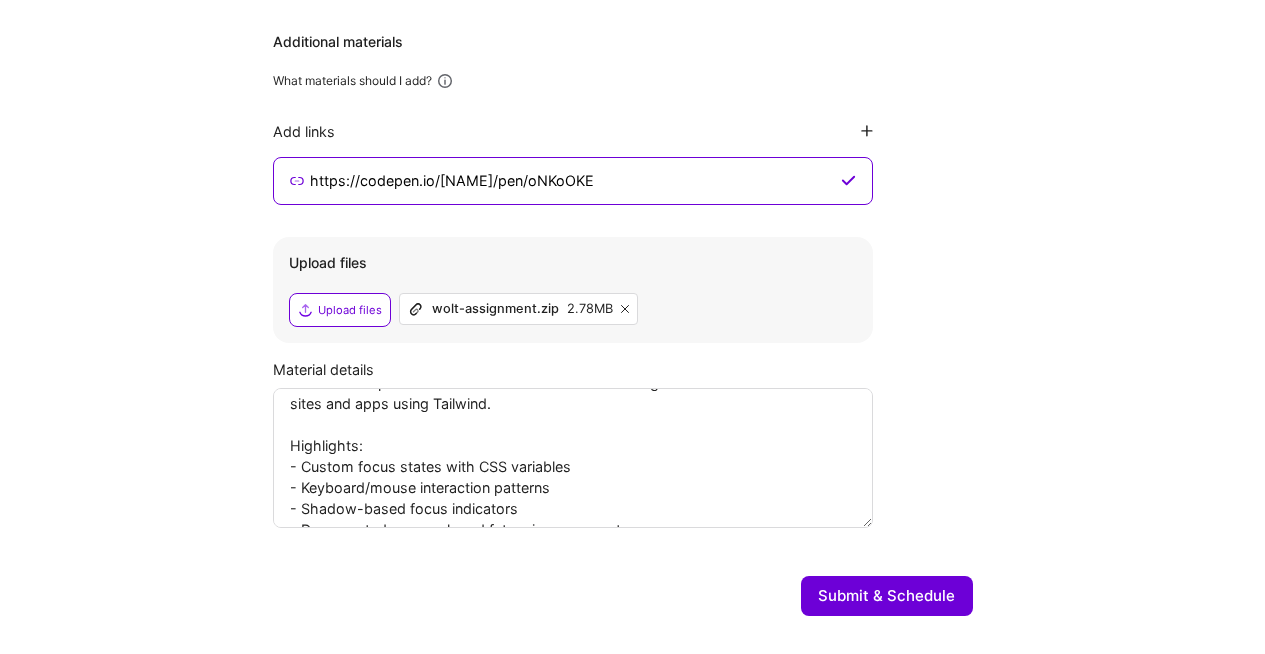 scroll, scrollTop: 140, scrollLeft: 0, axis: vertical 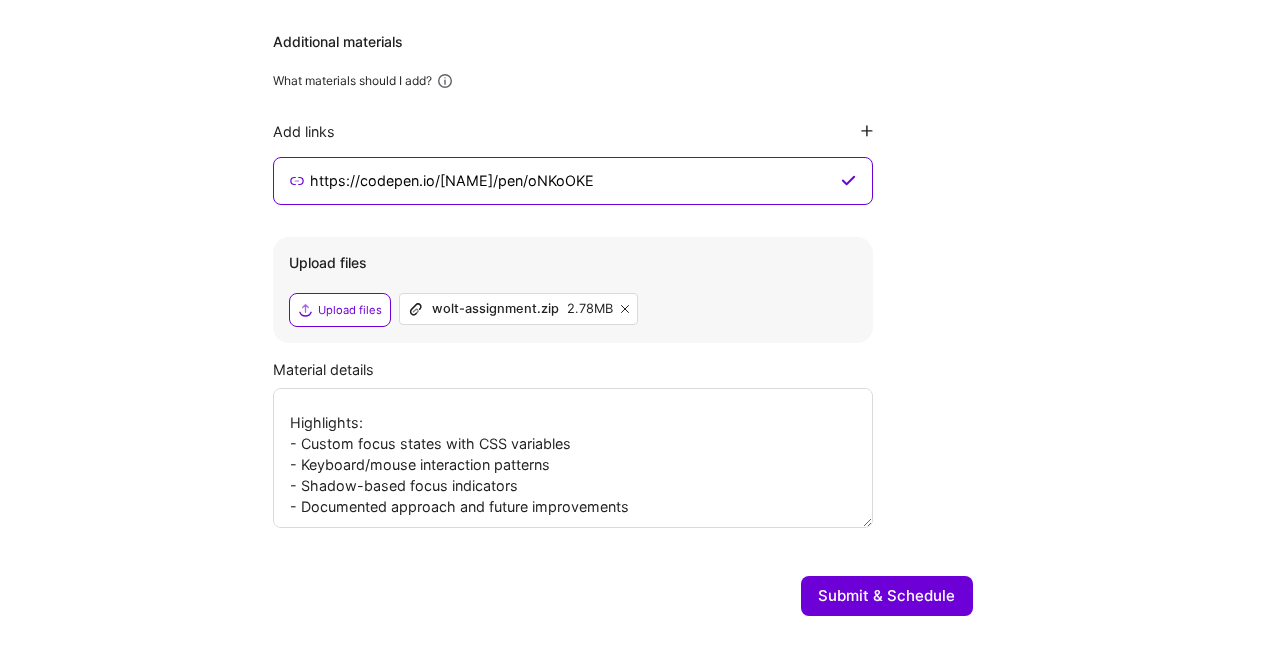 click on "## Focus Styles (Codepen)
This is an interactive demo showing accessible focus states for web applications. Demonstrates keyboard vs mouse interactions, progressive enhancement, and modern CSS practices with Tailwind. This is something often overlooked in modern sites and apps using Tailwind.
Highlights:
- Custom focus states with CSS variables
- Keyboard/mouse interaction patterns
- Shadow-based focus indicators
- Documented approach and future improvements
## Wolt Assignment
React/TypeScript application for restaurant opening hours, showcasing architectural patterns and technical documentation.
Highlights:
- Container/presentational component patterns
- Elm-inspired RemoteData abstraction
- Comprehensive technical documentation
- Strong architectural decisions
The solution demonstrates sophisticated frontend architecture while highlighting areas for improvement in edge case handling and performance optimization - making it an excellent discussion piece for technical growth." at bounding box center (573, 458) 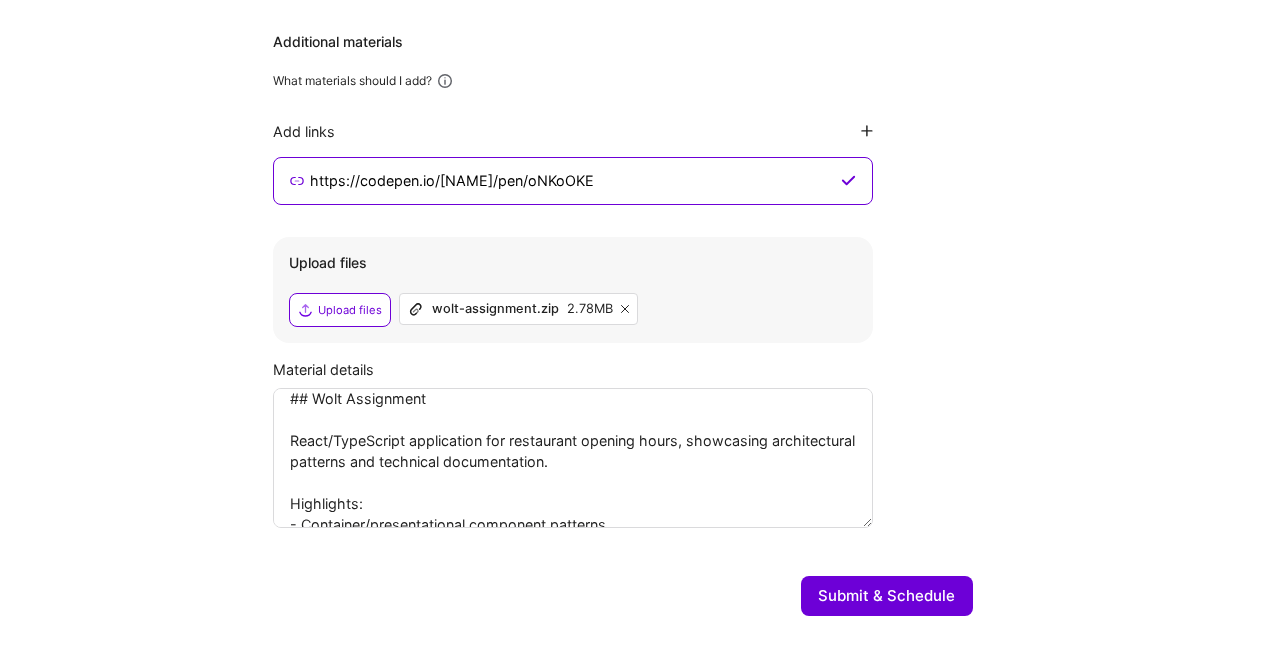 scroll, scrollTop: 291, scrollLeft: 0, axis: vertical 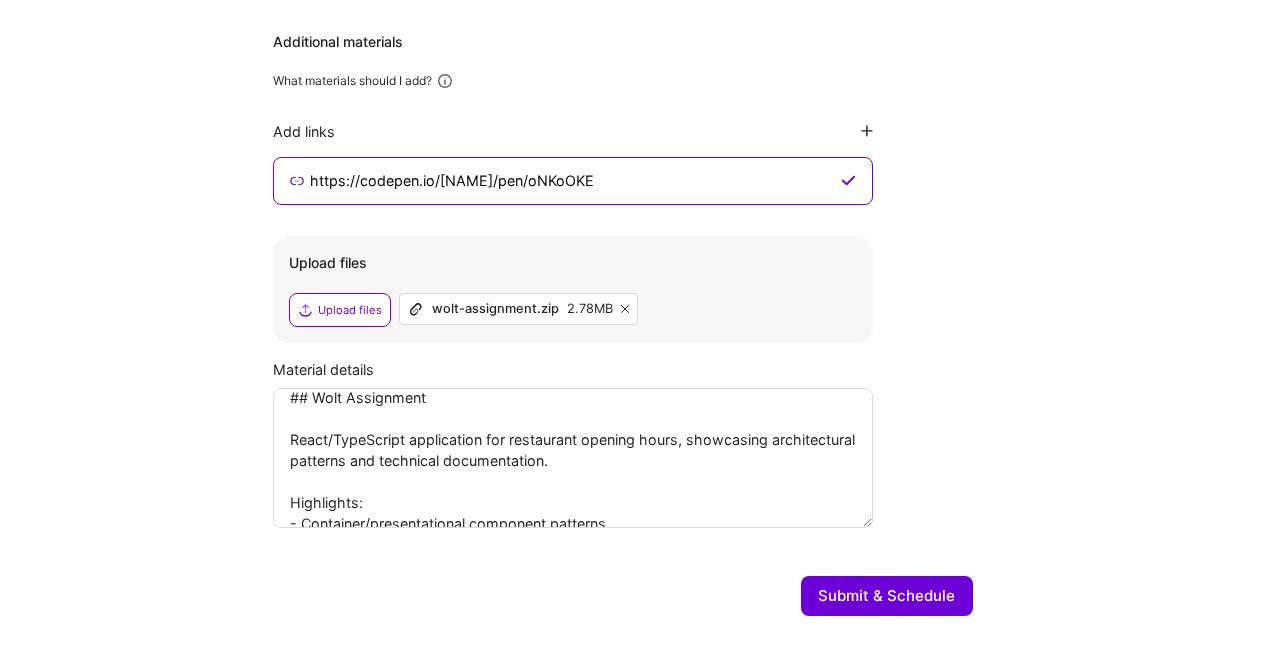 click on "## Focus Styles (Codepen)
This is an interactive demo showing accessible focus states for web applications. Demonstrates keyboard vs mouse interactions, progressive enhancement, and modern CSS practices with Tailwind. This is something often overlooked in modern sites and apps using Tailwind.
Highlights:
- Custom focus states with CSS variables
- Keyboard/mouse interaction patterns
- Shadow-based focus indicators
- Documented approach and future improvements
## Wolt Assignment
React/TypeScript application for restaurant opening hours, showcasing architectural patterns and technical documentation.
Highlights:
- Container/presentational component patterns
- Elm-inspired RemoteData abstraction
- Comprehensive technical documentation
- Strong architectural decisions
The solution demonstrates sophisticated frontend architecture while highlighting areas for improvement in edge case handling and performance optimization - making it an excellent discussion piece for technical growth." at bounding box center [573, 458] 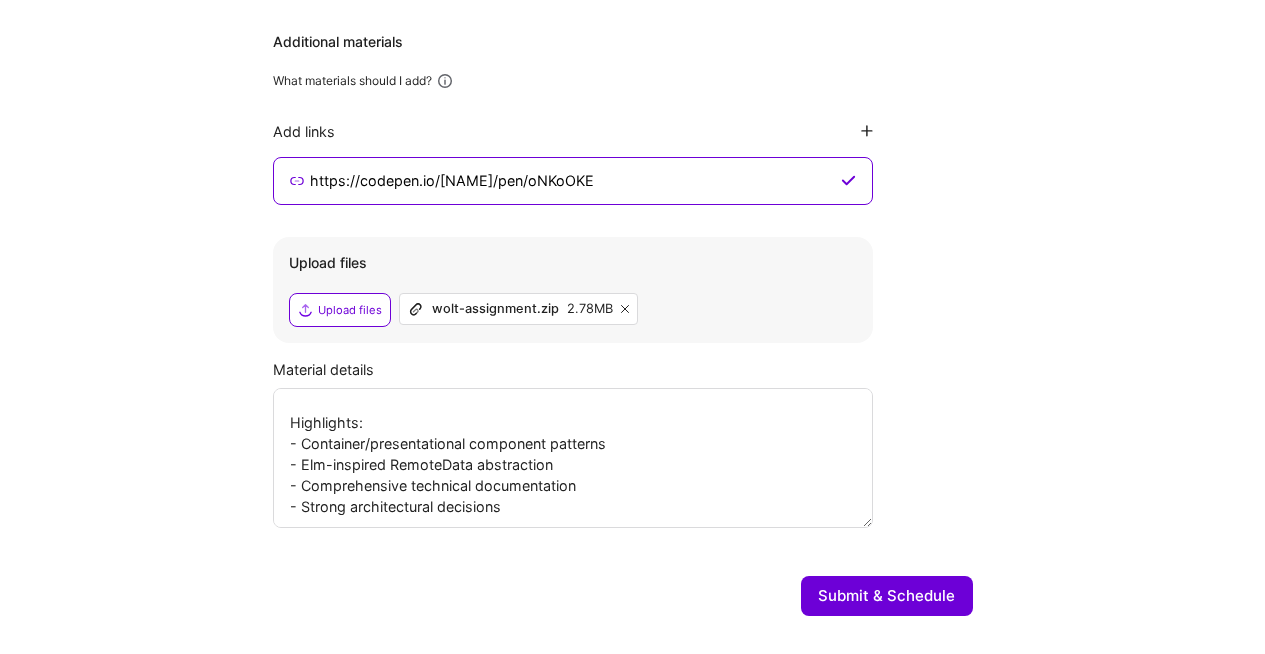 scroll, scrollTop: 372, scrollLeft: 0, axis: vertical 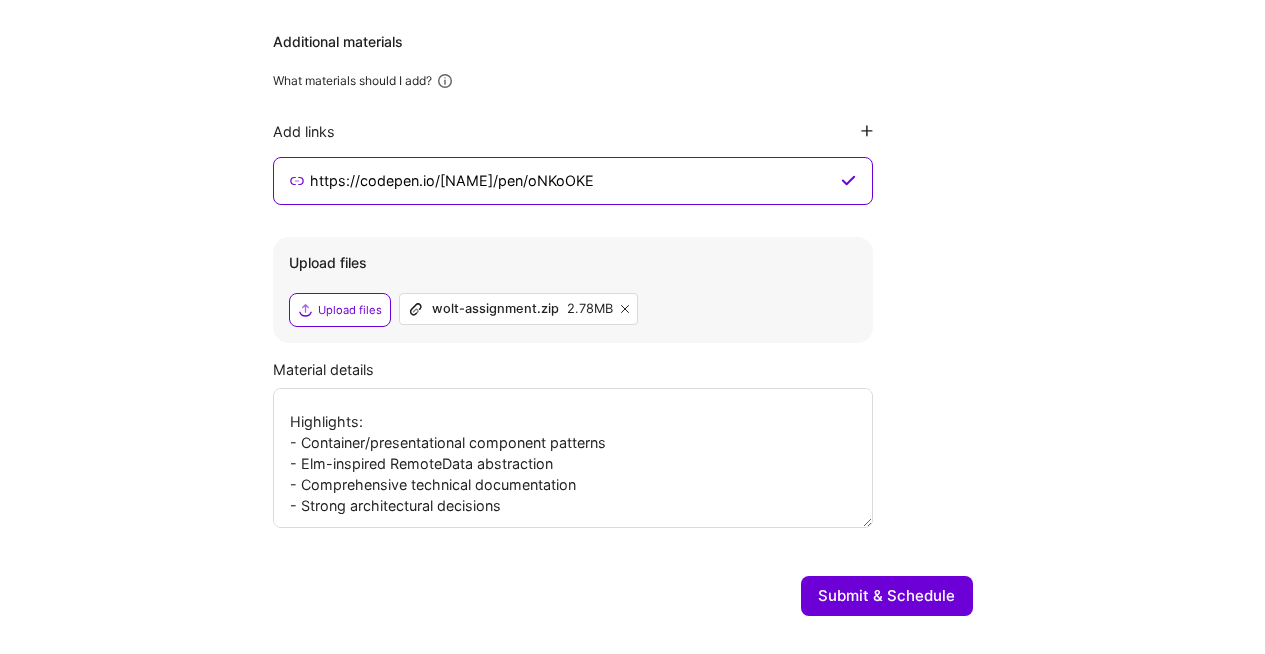 click on "## Focus Styles (Codepen)
This is an interactive demo showing accessible focus states for web applications. Demonstrates keyboard vs mouse interactions, progressive enhancement, and modern CSS practices with Tailwind. This is something often overlooked in modern sites and apps using Tailwind.
Highlights:
- Custom focus states with CSS variables
- Keyboard/mouse interaction patterns
- Shadow-based focus indicators
- Documented approach and future improvements
## Wolt Assignment
React/TypeScript application for restaurant opening hours, showcasing architectural patterns and technical documentation.
Highlights:
- Container/presentational component patterns
- Elm-inspired RemoteData abstraction
- Comprehensive technical documentation
- Strong architectural decisions
The solution demonstrates sophisticated frontend architecture while highlighting areas for improvement in edge case handling and performance optimization - making it an excellent discussion piece for technical growth." at bounding box center [573, 458] 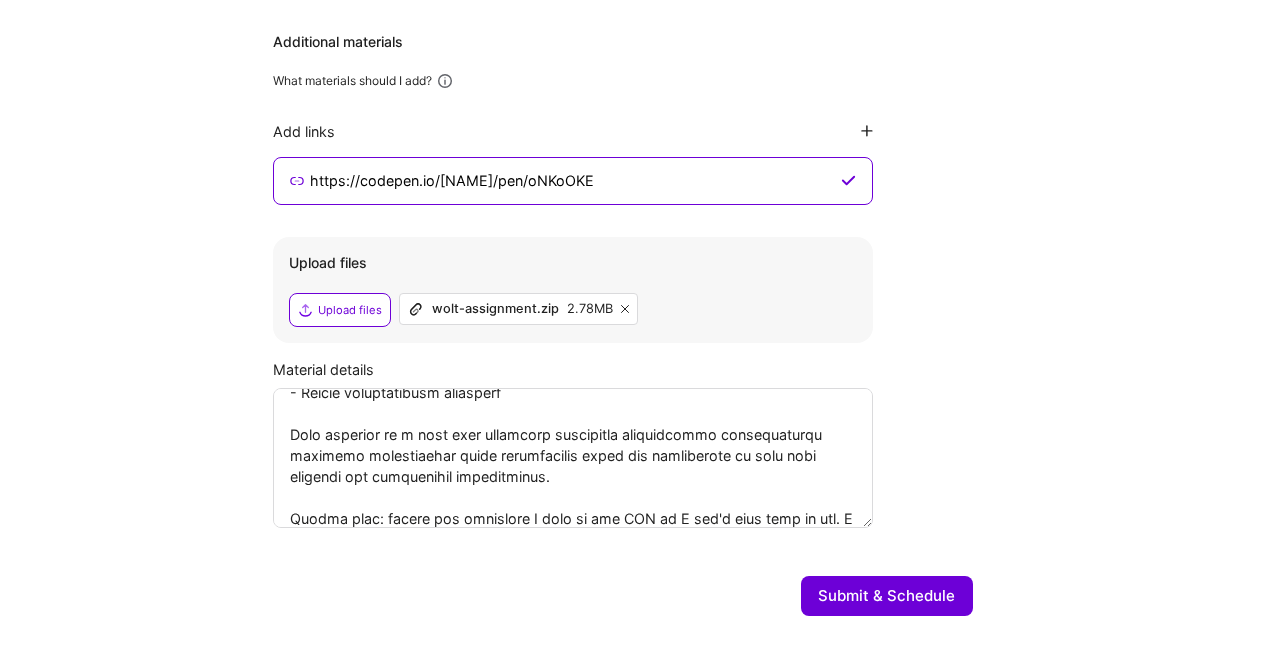 scroll, scrollTop: 506, scrollLeft: 0, axis: vertical 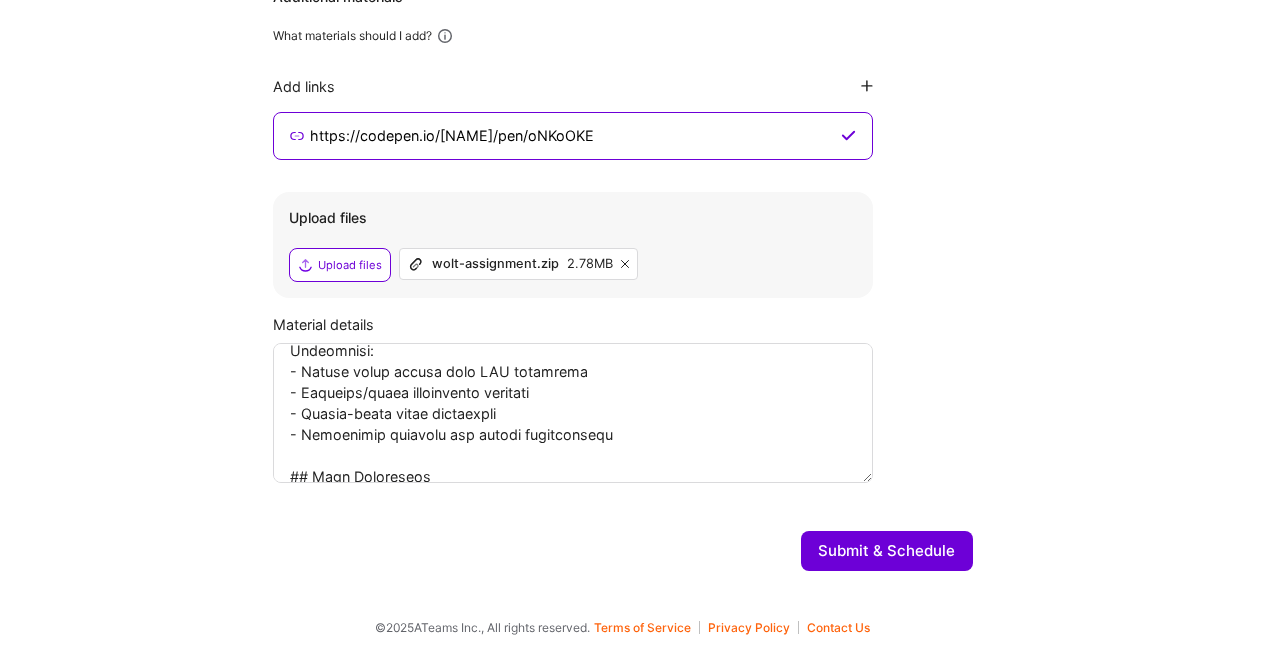 paste on "With the [REGION] Accessibility Act coming into force in June 2025 and existing ADA requirements in the [REGION], this demonstrates critical accessibility features required for legal compliance. These patterns are essential for the estimated 61 million [REGION] adults with disabilities who rely on keyboard navigation and assistive technologies. Additionally, robust keyboard interaction patterns will be crucial for future AI agent control of web applications.
I use this as my default starter template for new projects since these critical accessibility patterns aren't configured by default in Tailwind. This ensures consistent accessibility implementation across projects from day one.
Highlights:
- Custom focus states with CSS variables
- Keyboard/mouse interaction patterns
- Shadow-based focus indicators
- Do..." 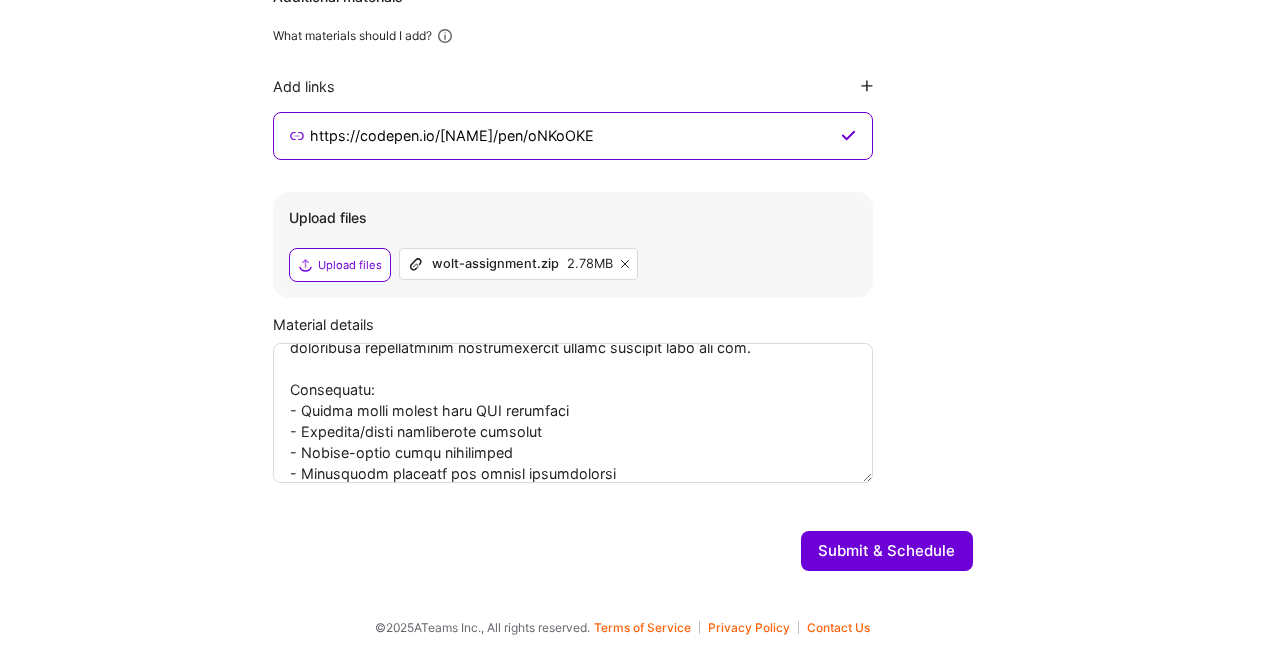 scroll, scrollTop: 398, scrollLeft: 0, axis: vertical 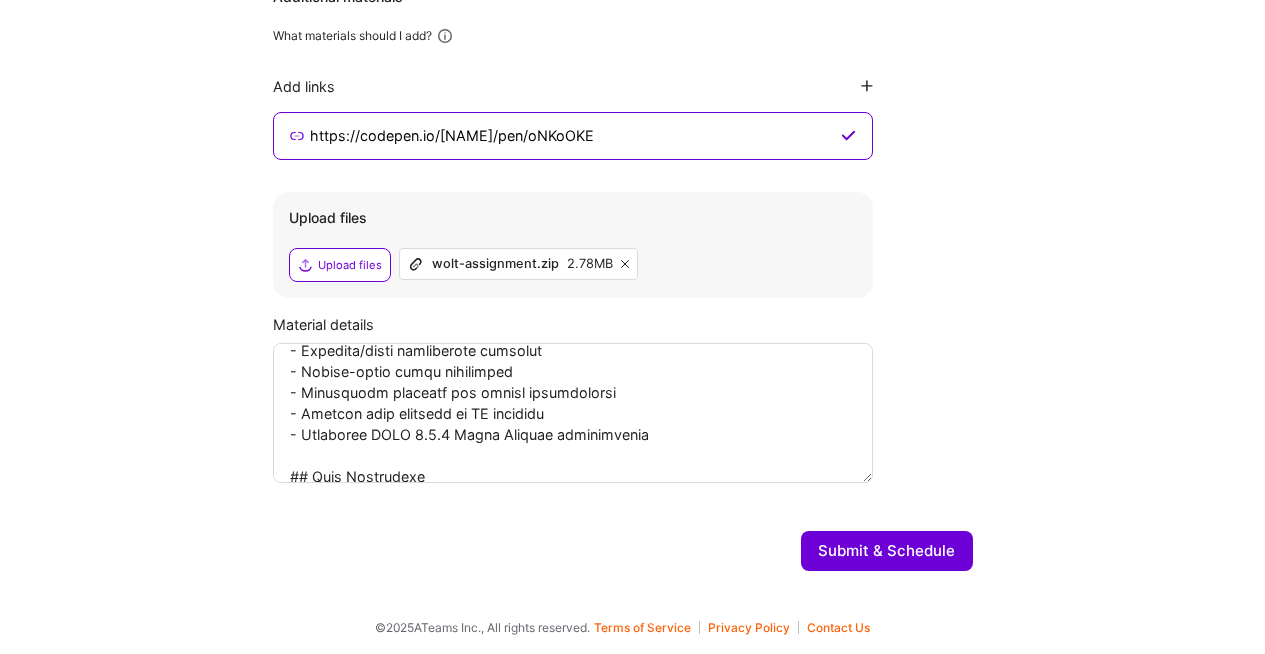 type on "With the EU Accessibility Act coming into force in June 2025 and existing ADA requirements in the US, this demonstrates critical accessibility features required for legal compliance. In addition, robust keyboard interaction patterns will be crucial for future AI agent control of web applications such as ChatGPT agent mode." 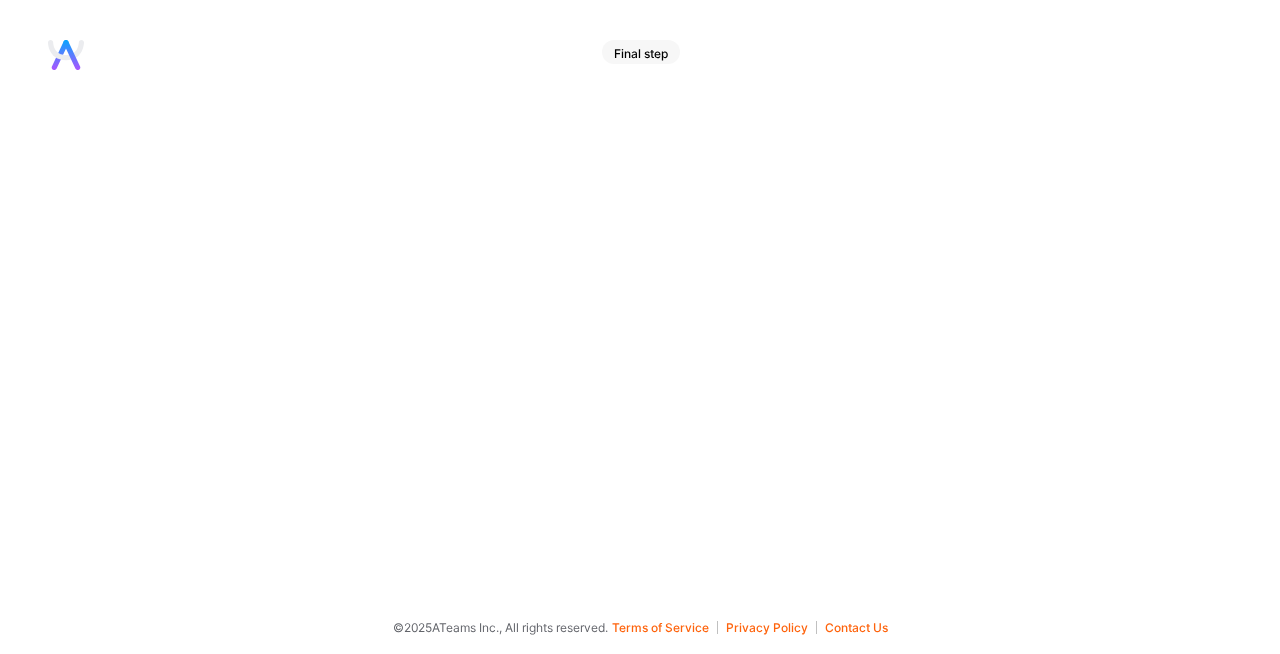 scroll, scrollTop: 0, scrollLeft: 0, axis: both 